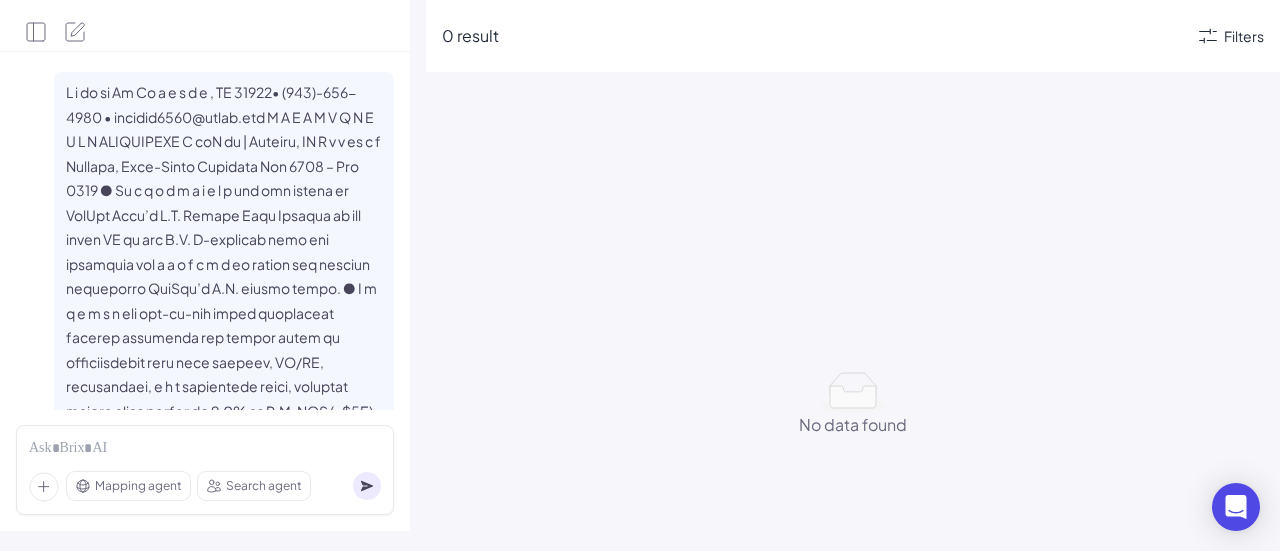 scroll, scrollTop: 0, scrollLeft: 0, axis: both 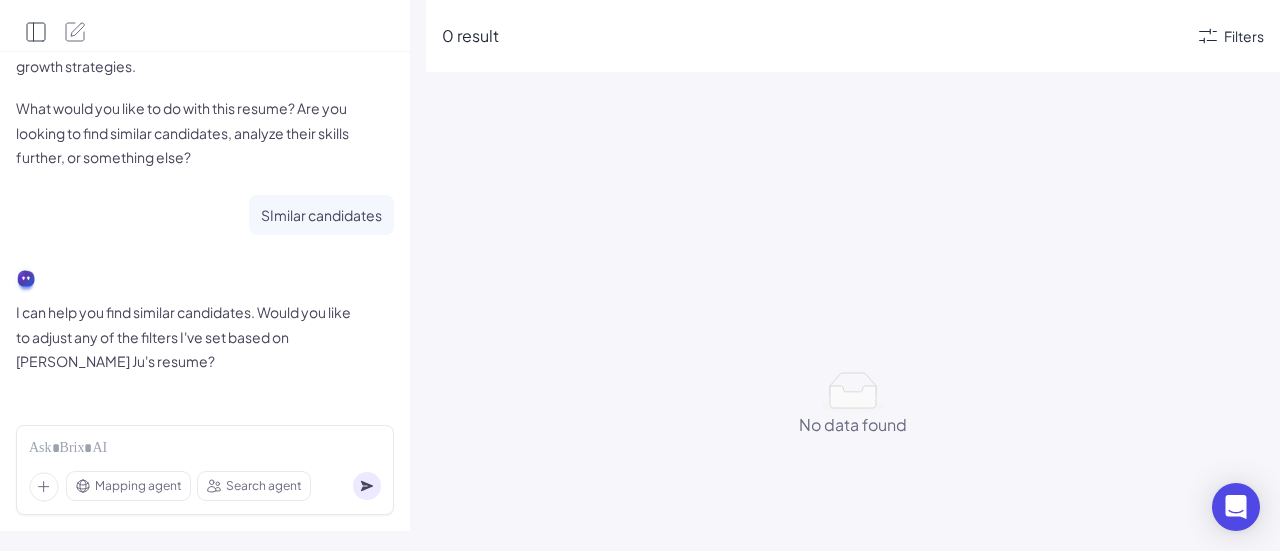 click 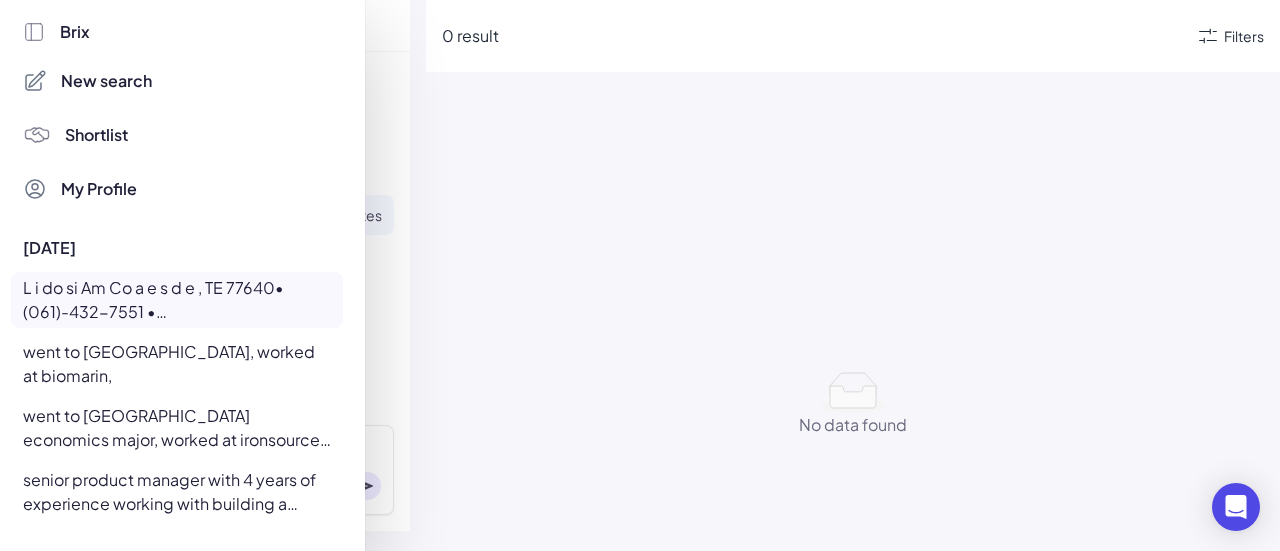click on "senior product manager with 4 years of experience working with building a startup that uses ai startup to hire people that needs to know [DEMOGRAPHIC_DATA]" at bounding box center (177, 492) 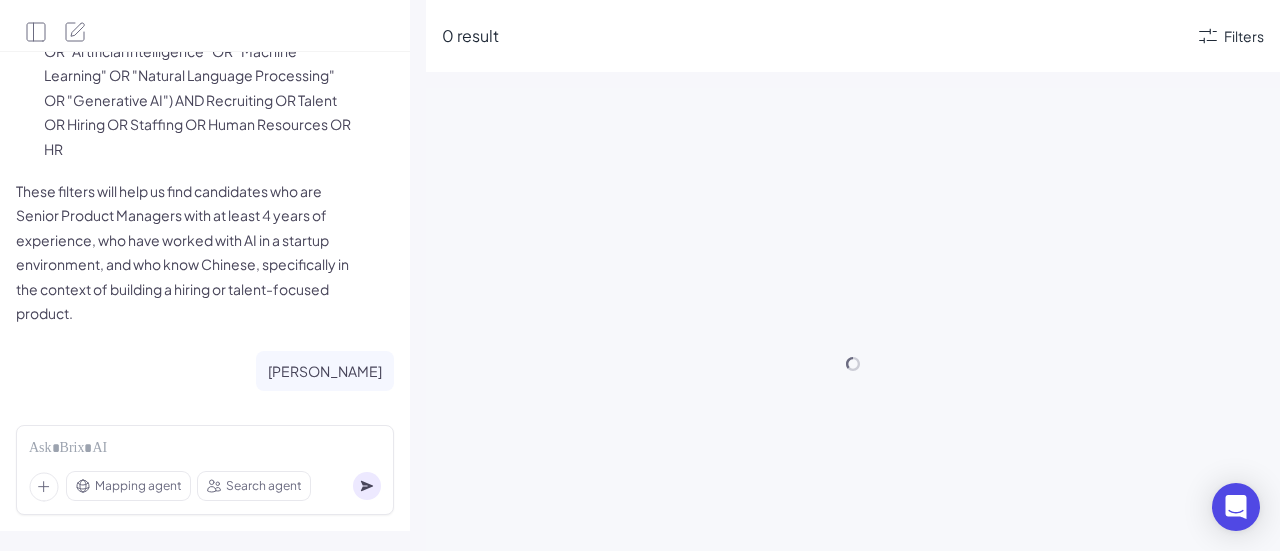 scroll, scrollTop: 4937, scrollLeft: 0, axis: vertical 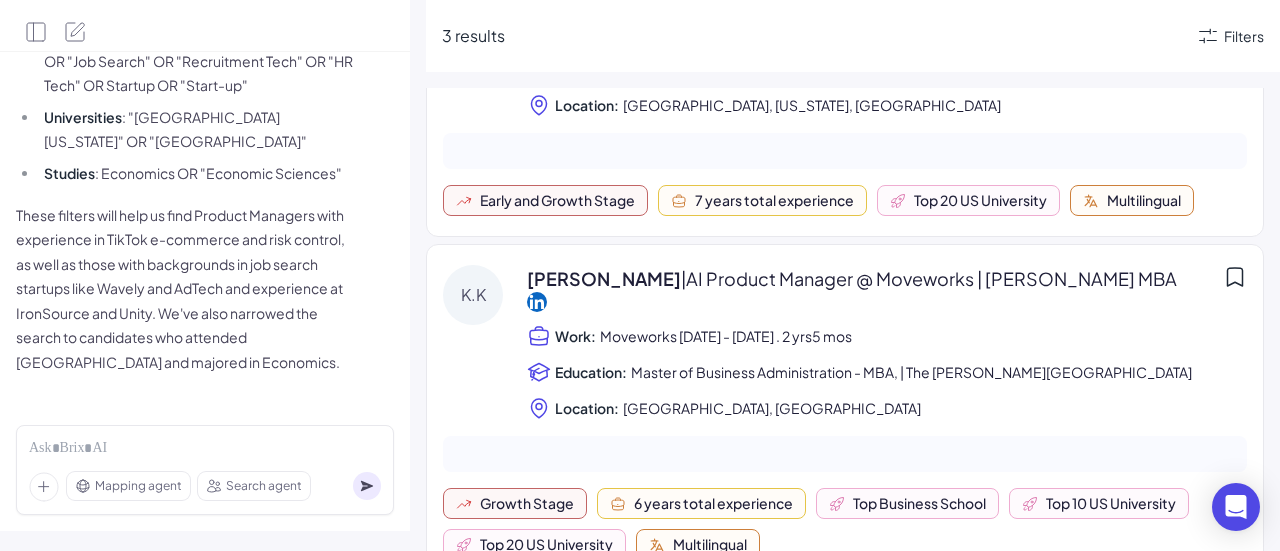click on "Work: Moveworks   [DATE] - [DATE] . 2 yrs5 mos" at bounding box center [887, 336] 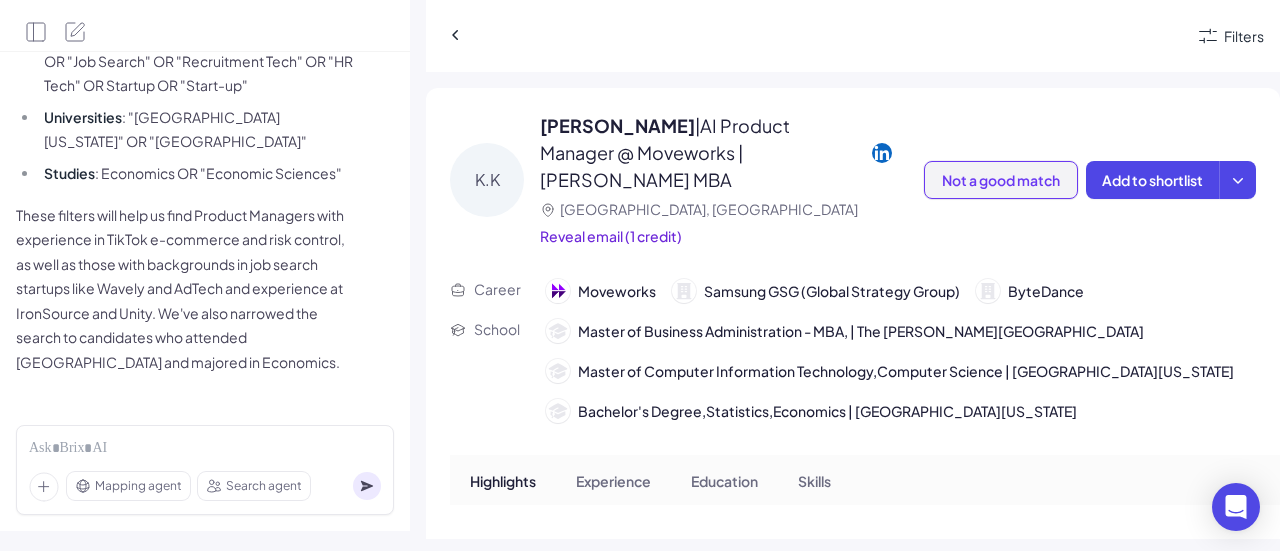 click on "Not a good match" at bounding box center [1001, 180] 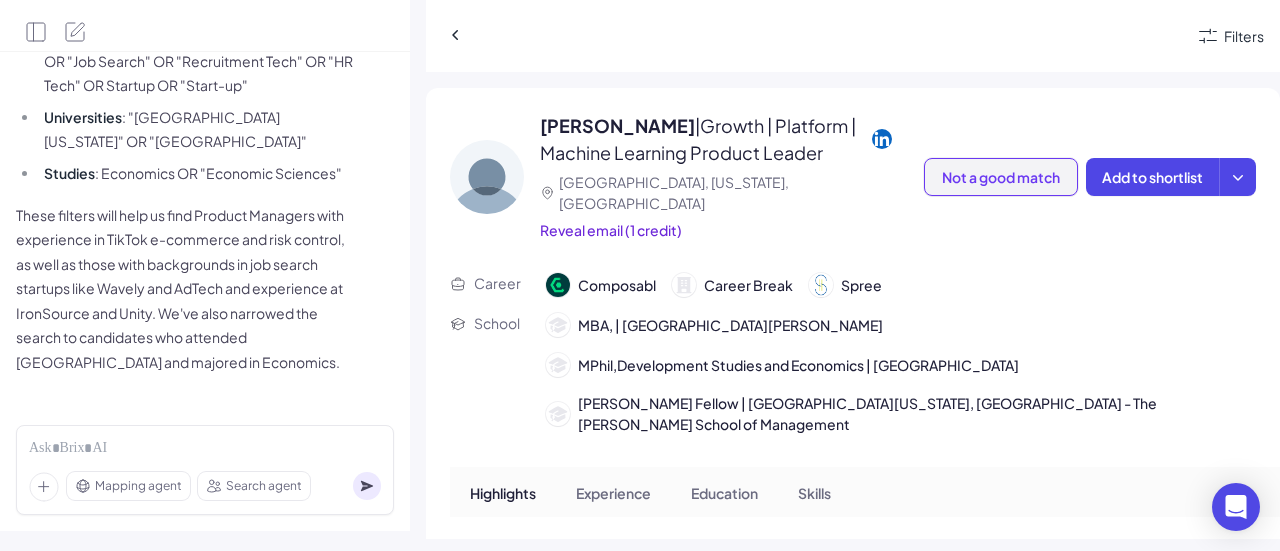 click on "Not a good match" at bounding box center (1001, 177) 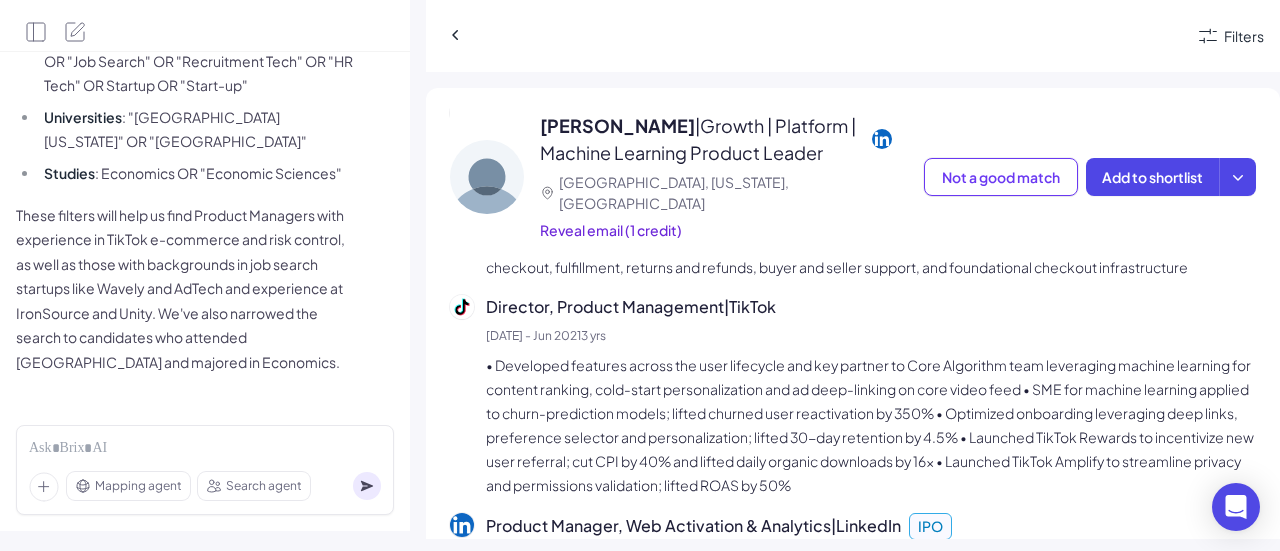 scroll, scrollTop: 1300, scrollLeft: 0, axis: vertical 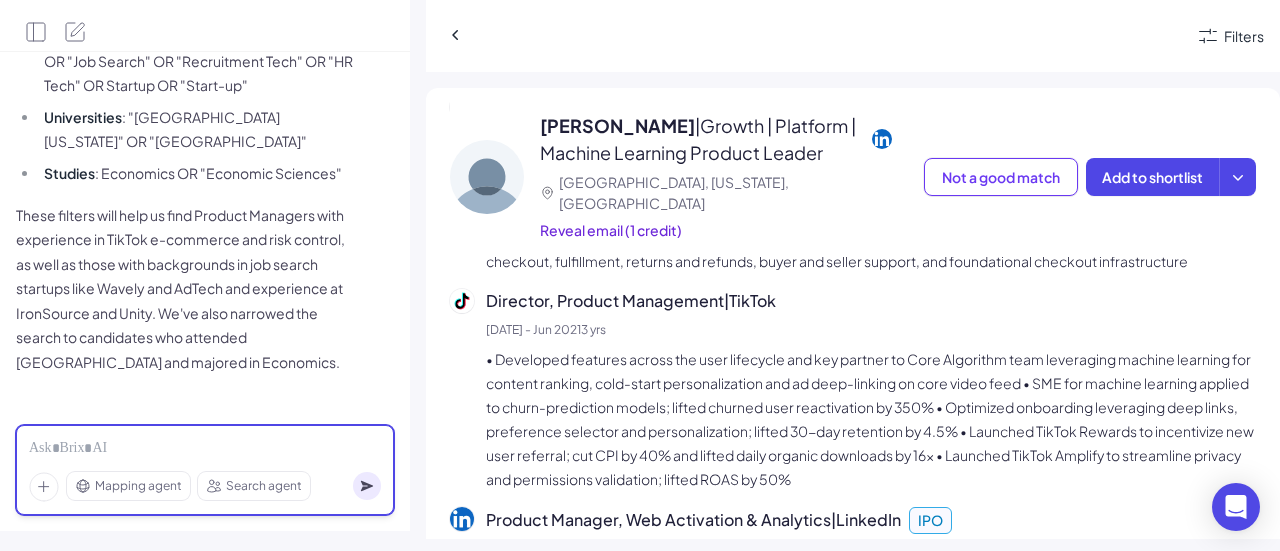 click at bounding box center [205, 449] 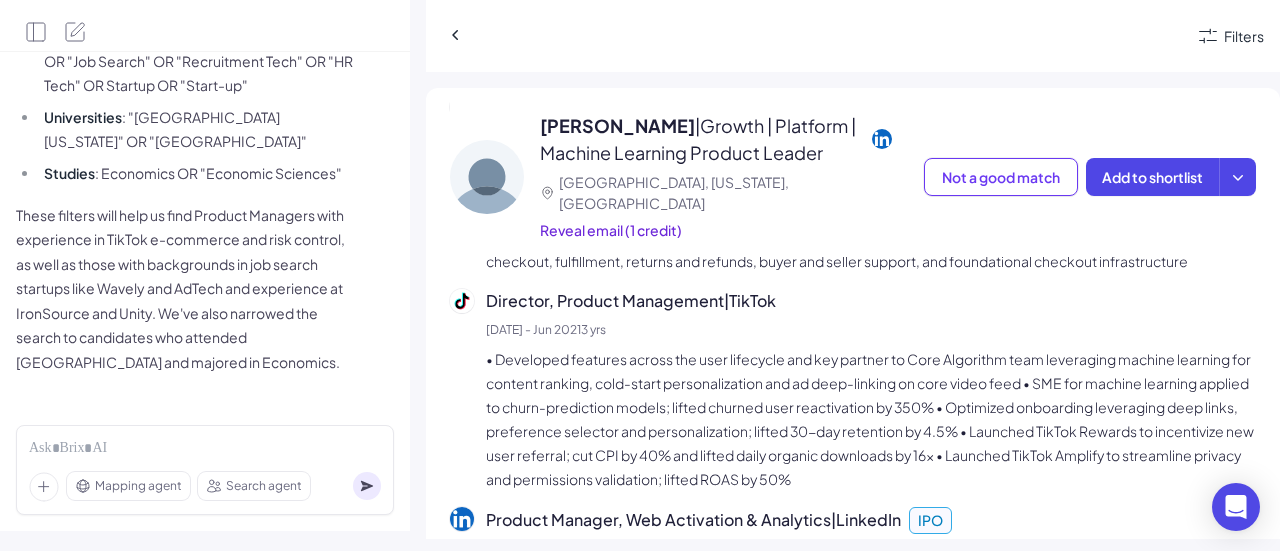 click on "Mapping agent" at bounding box center [138, 486] 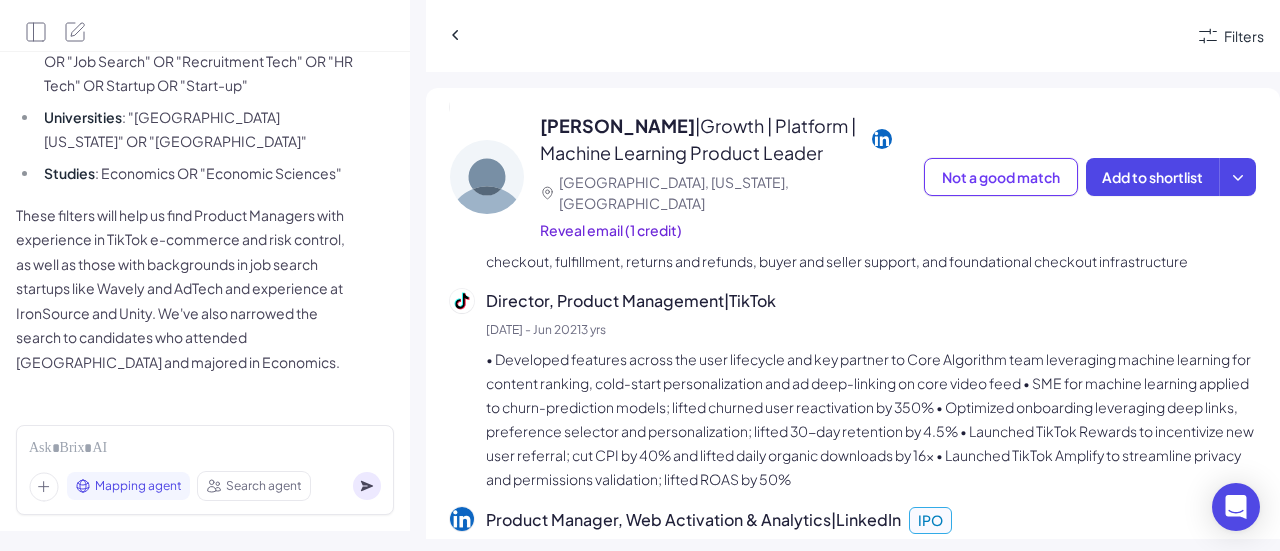 click 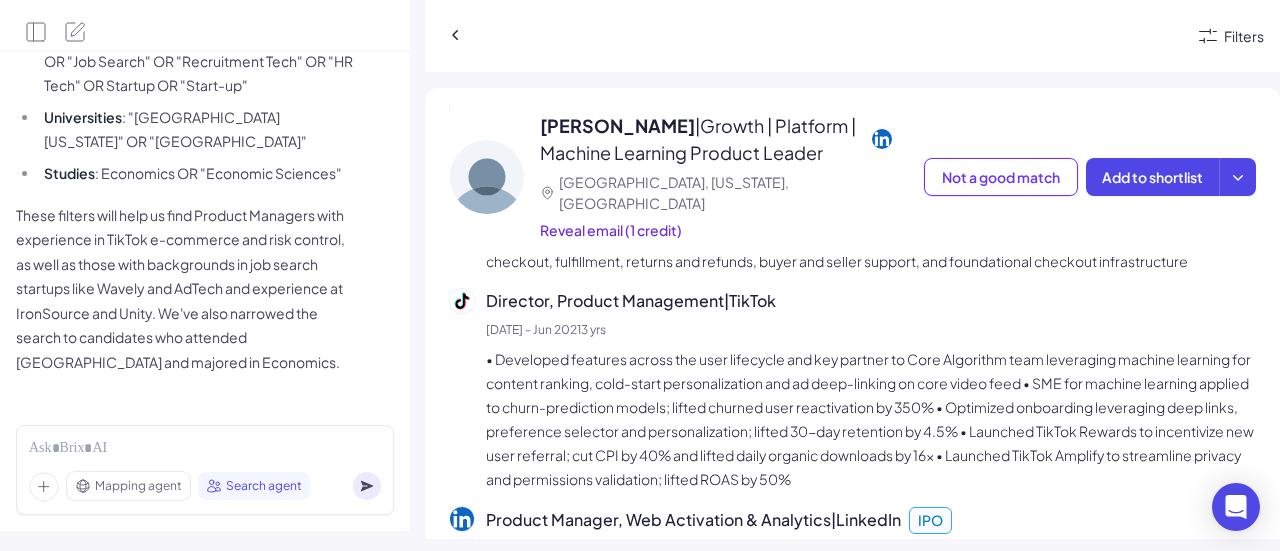 click on "Mapping agent Search agent" at bounding box center [205, 470] 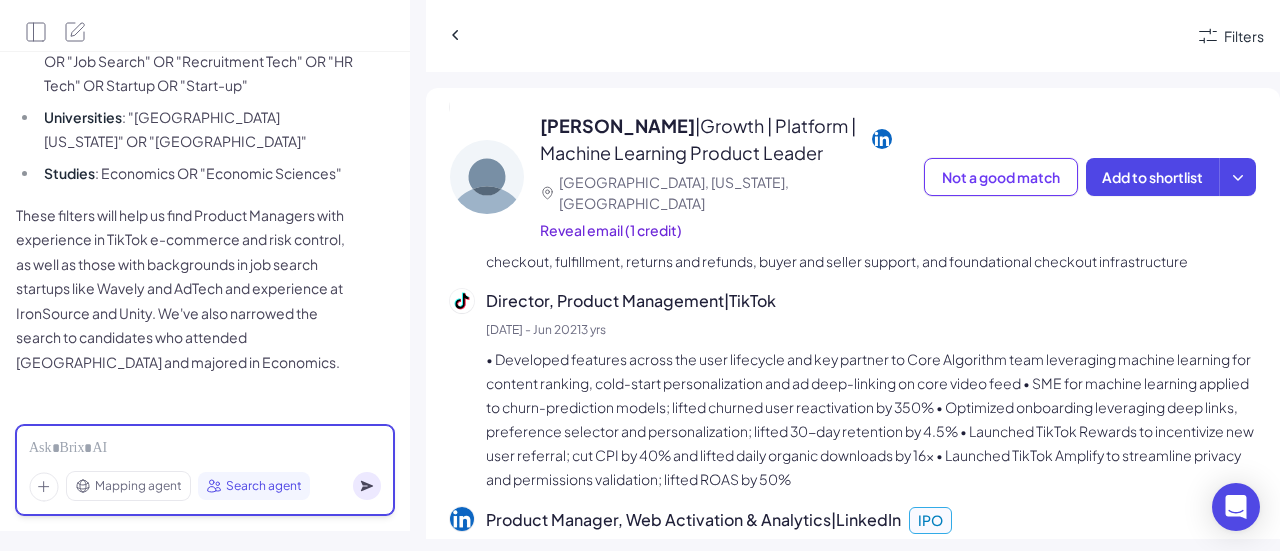 click at bounding box center [205, 449] 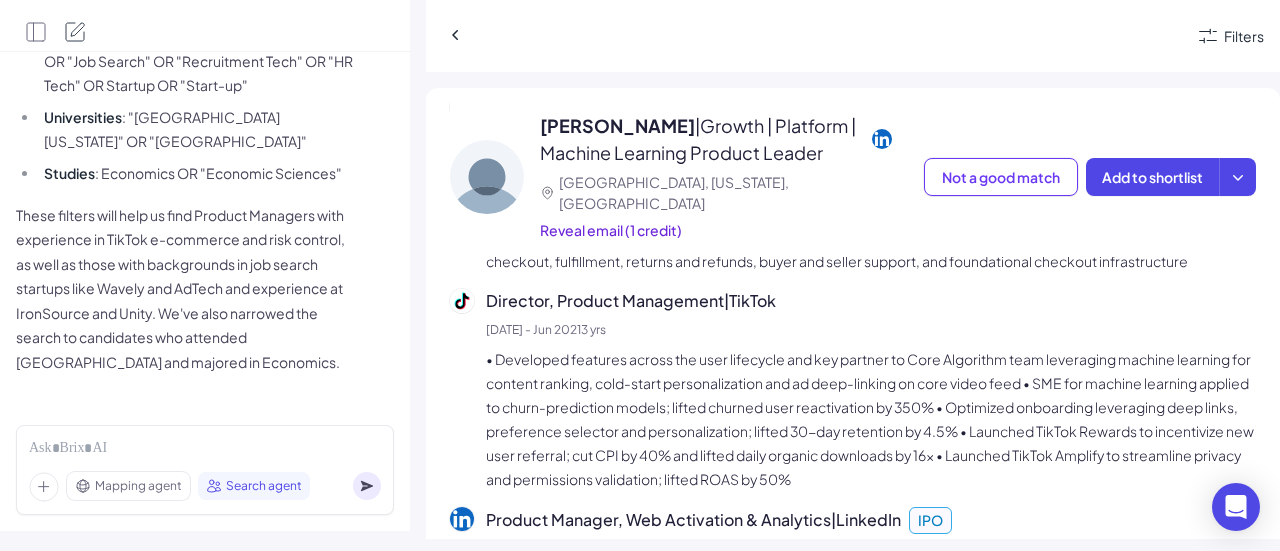 click 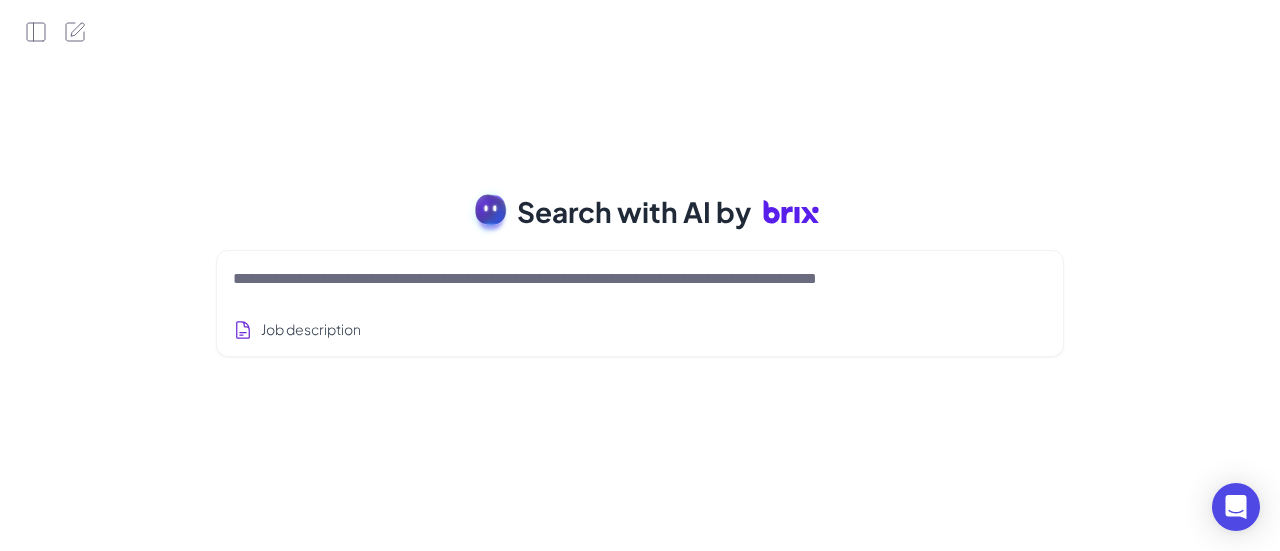 click at bounding box center (640, 279) 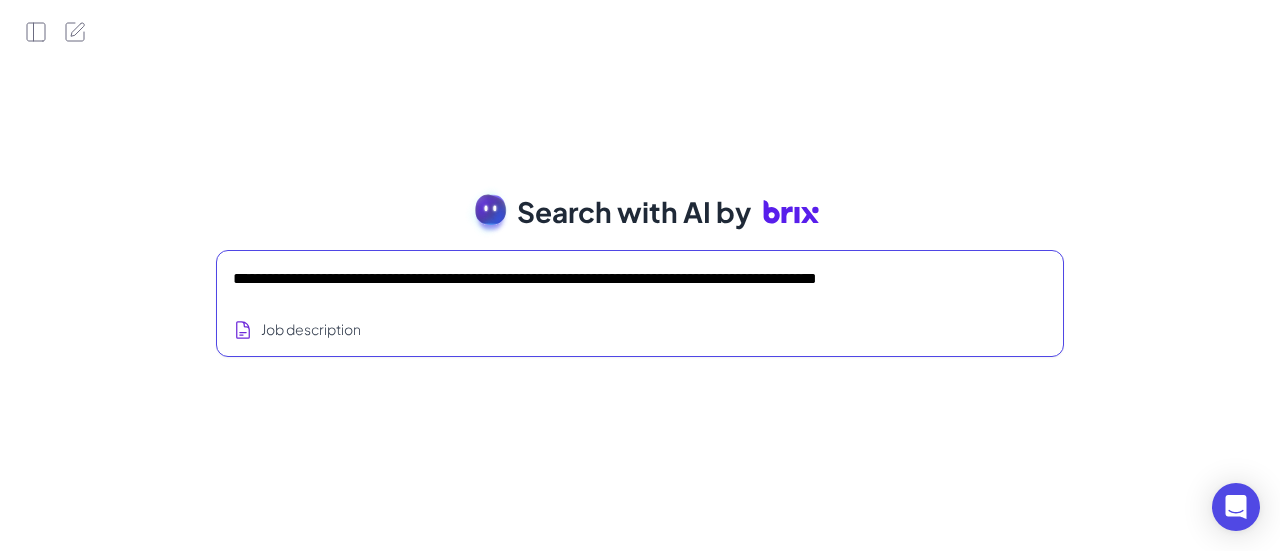 type on "**********" 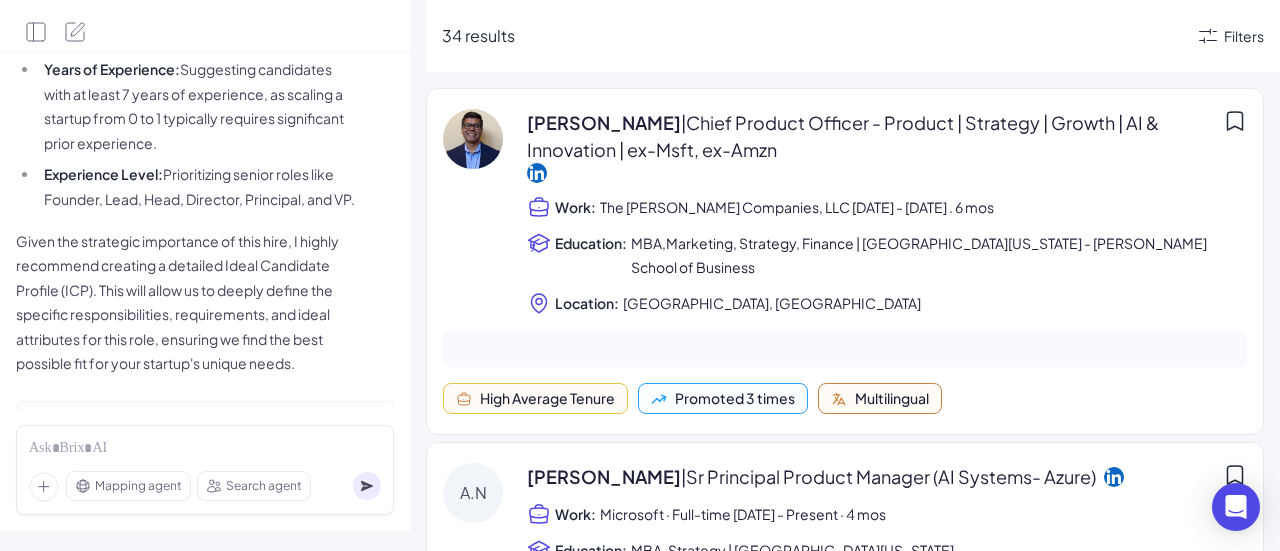 scroll, scrollTop: 926, scrollLeft: 0, axis: vertical 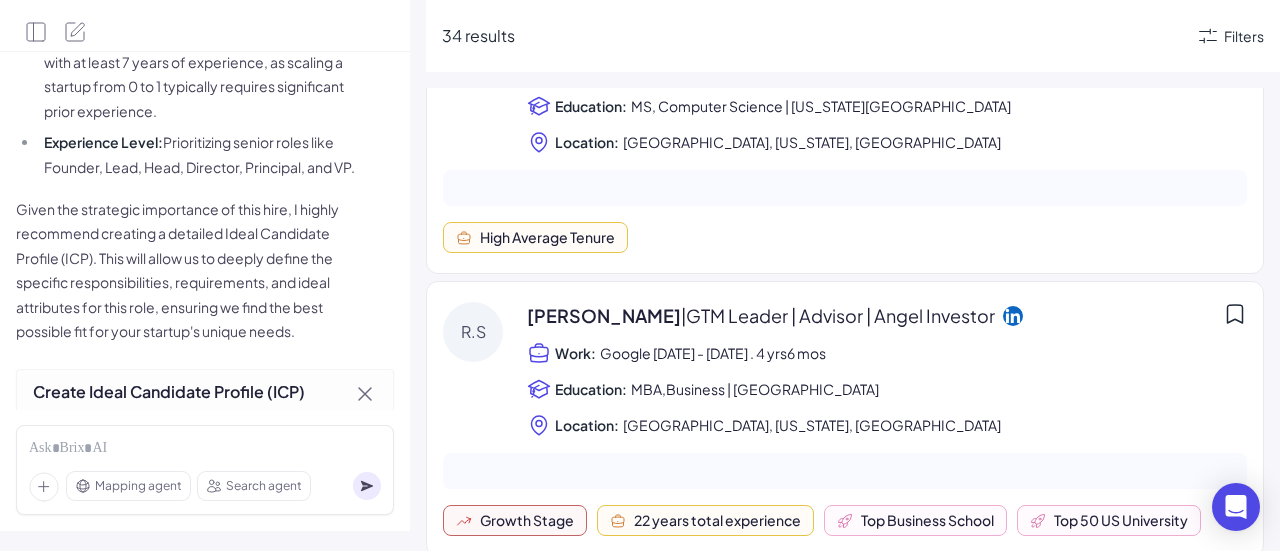 click 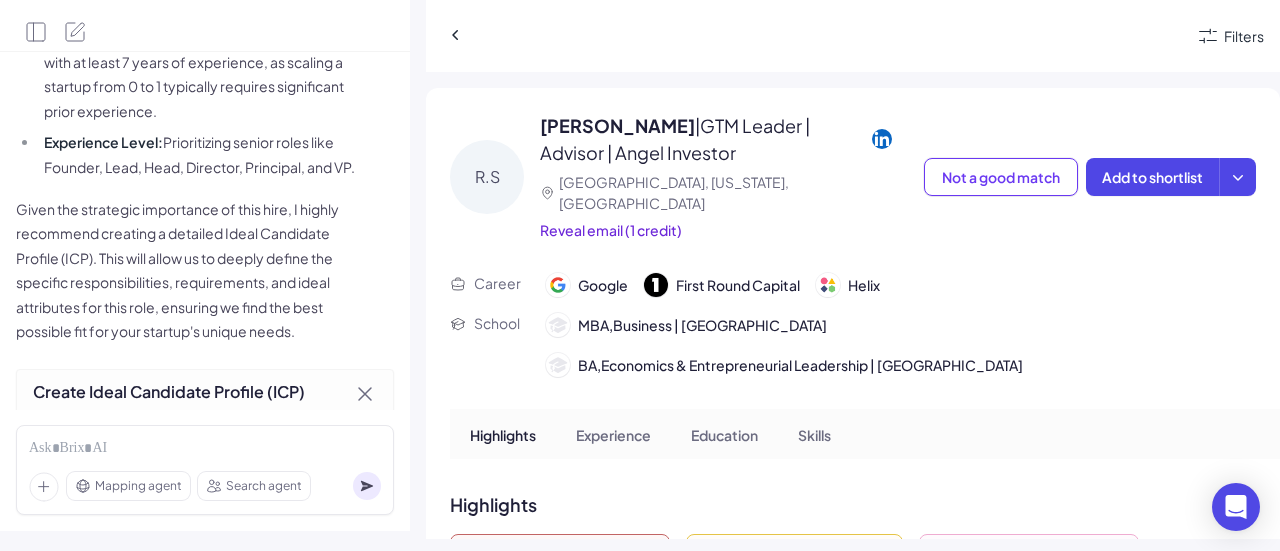scroll, scrollTop: 3327, scrollLeft: 0, axis: vertical 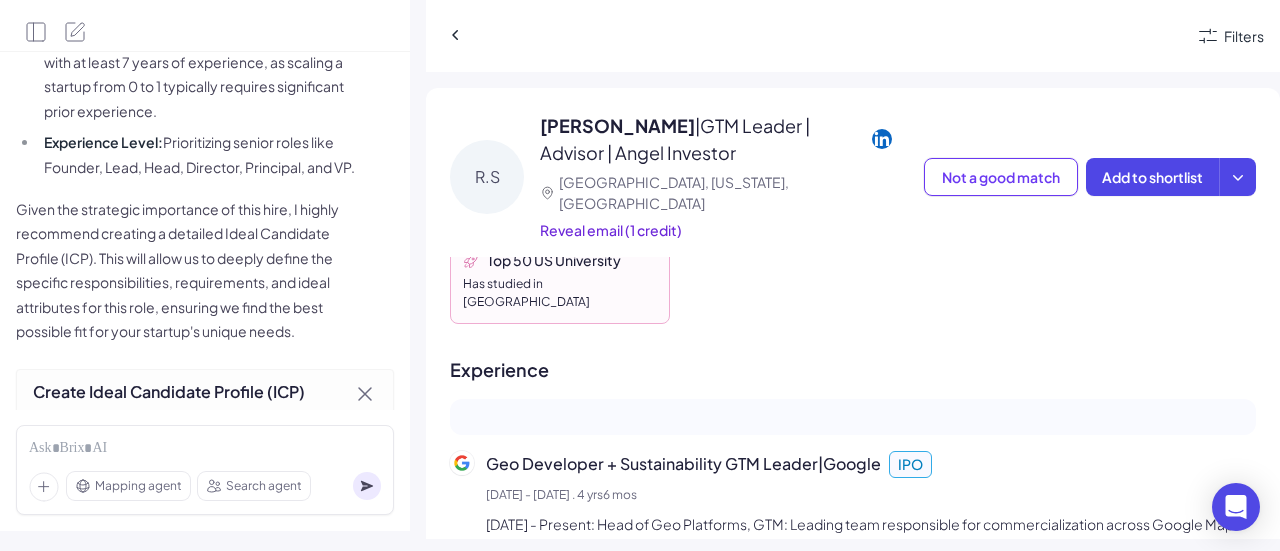 drag, startPoint x: 816, startPoint y: 352, endPoint x: 455, endPoint y: 336, distance: 361.3544 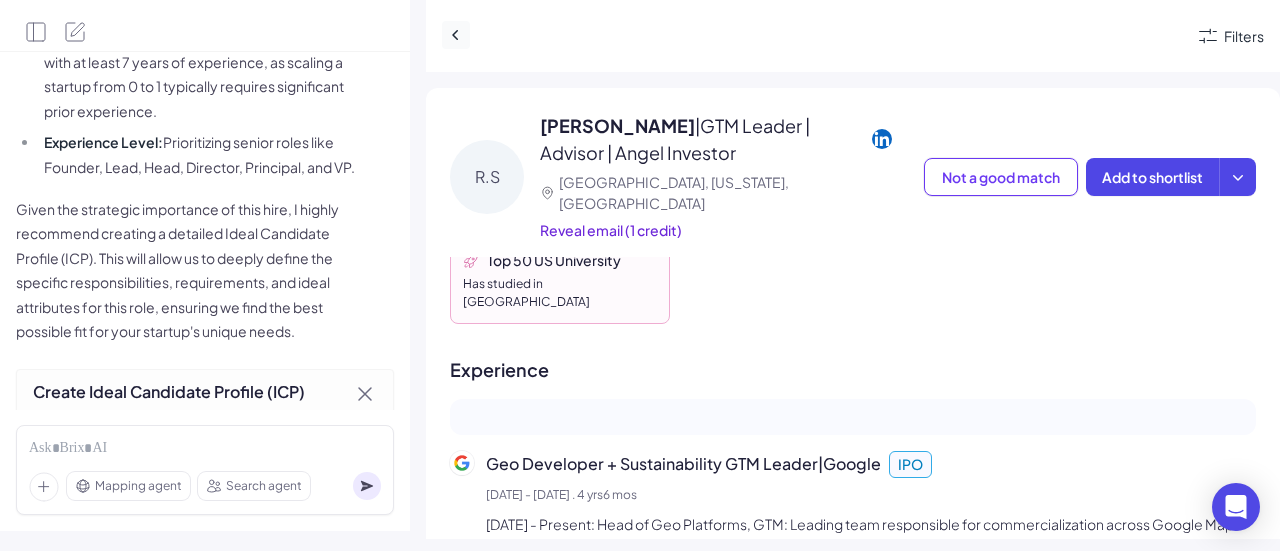 click 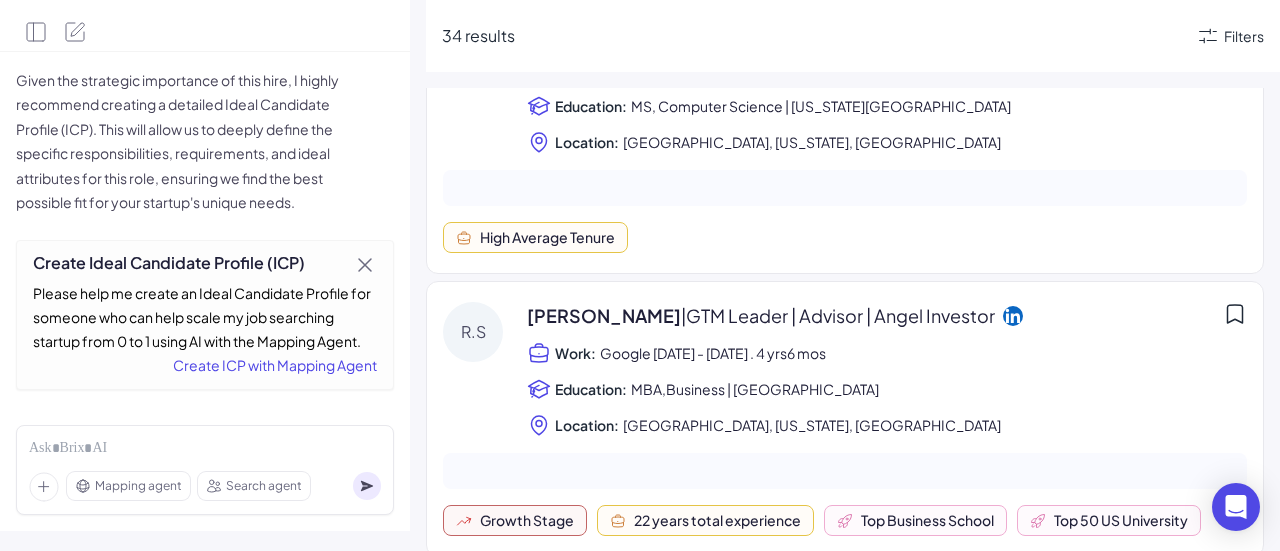 scroll, scrollTop: 1126, scrollLeft: 0, axis: vertical 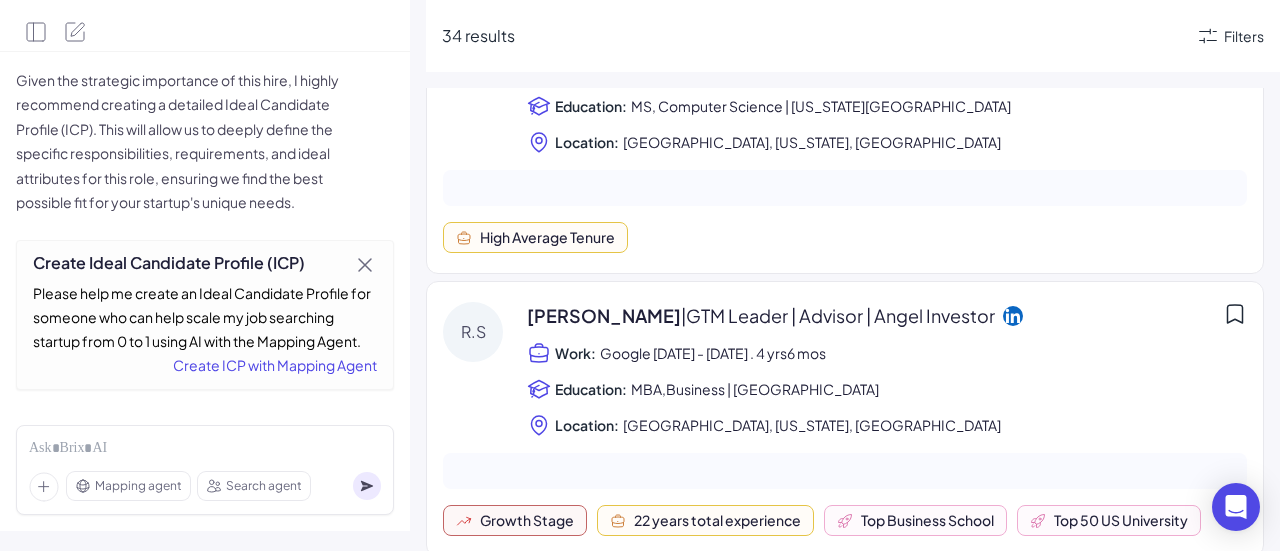 click on "Mapping agent" at bounding box center (128, 486) 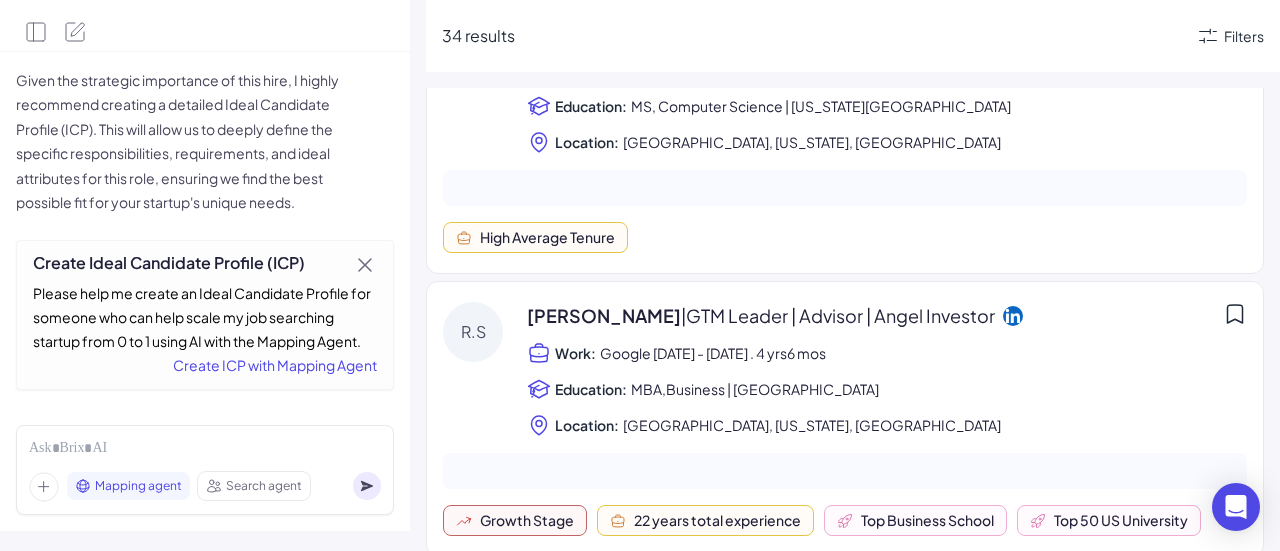 click 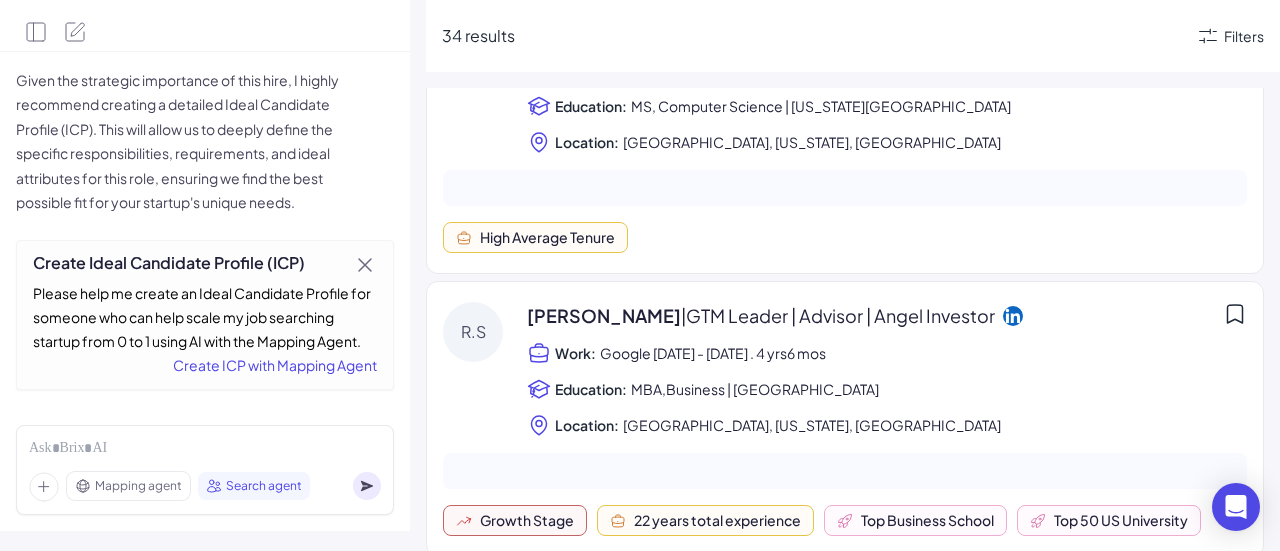 click on "Create ICP with Mapping Agent" at bounding box center [205, 365] 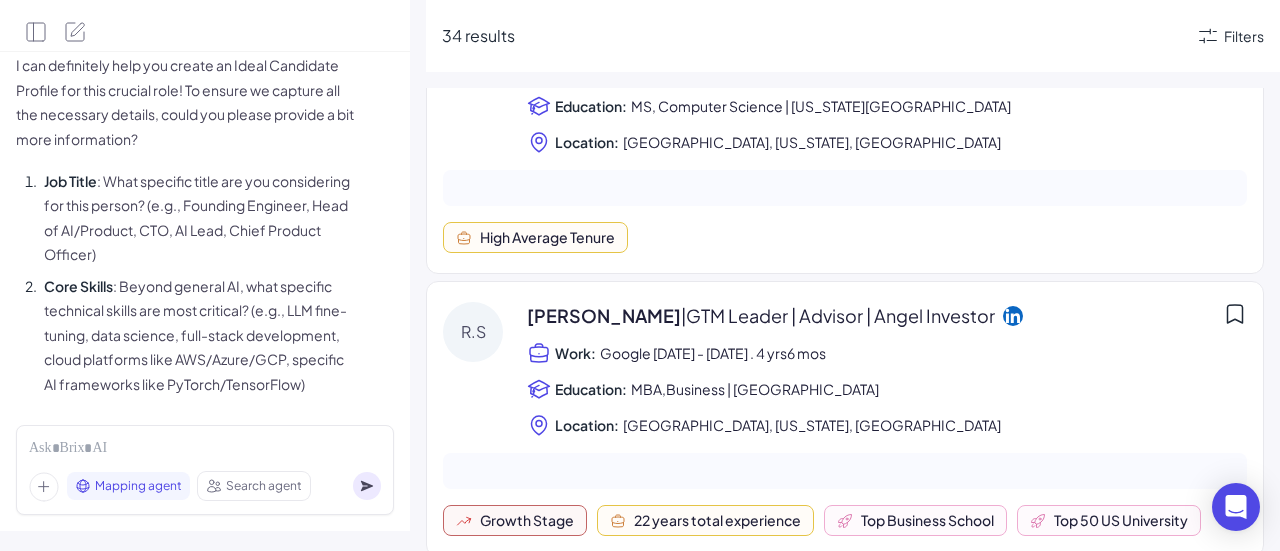 scroll, scrollTop: 1560, scrollLeft: 0, axis: vertical 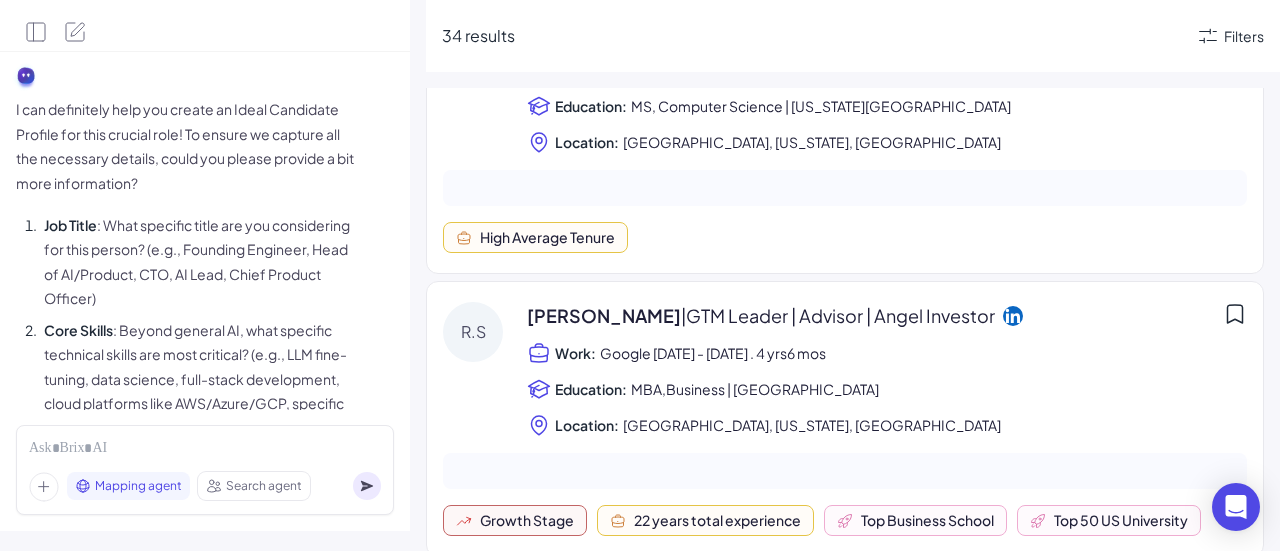 click on "Mapping agent Search agent" at bounding box center (205, 470) 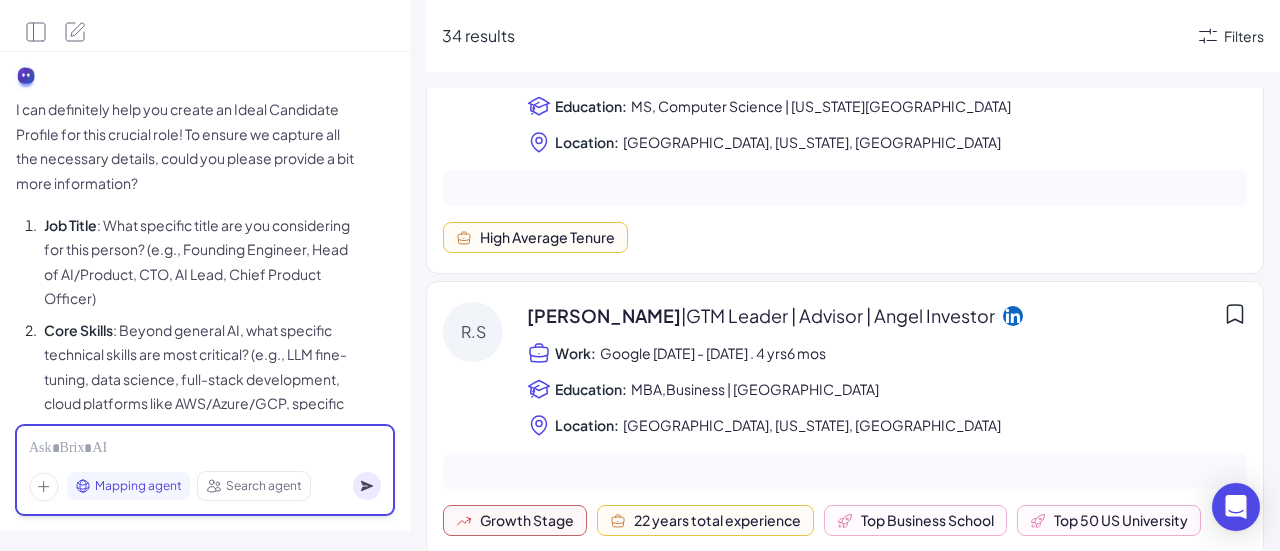 click at bounding box center [205, 449] 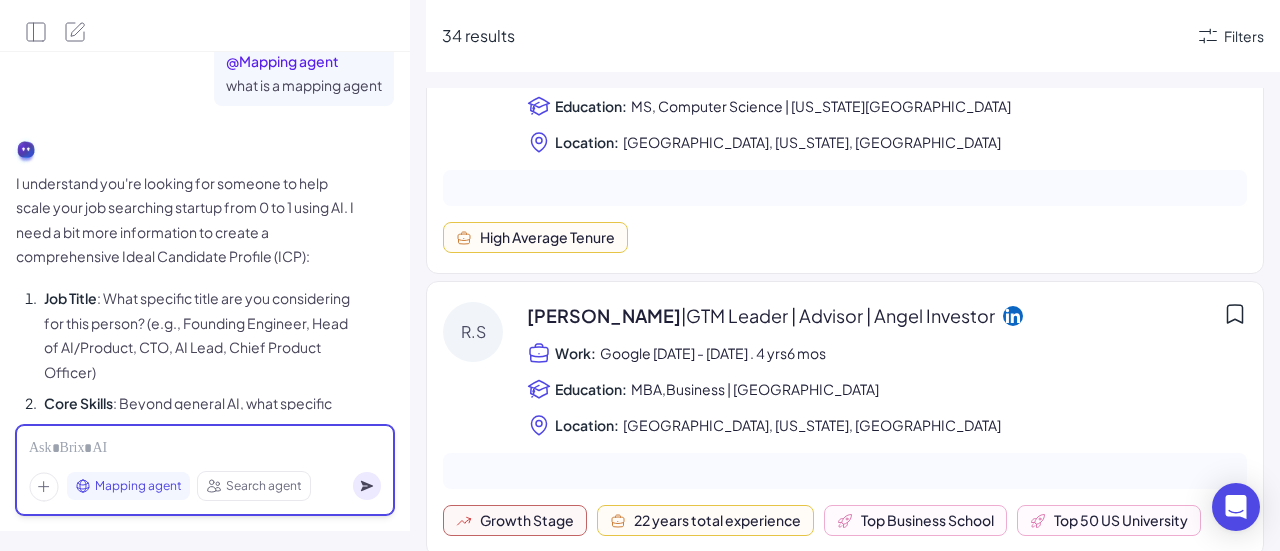 scroll, scrollTop: 2521, scrollLeft: 0, axis: vertical 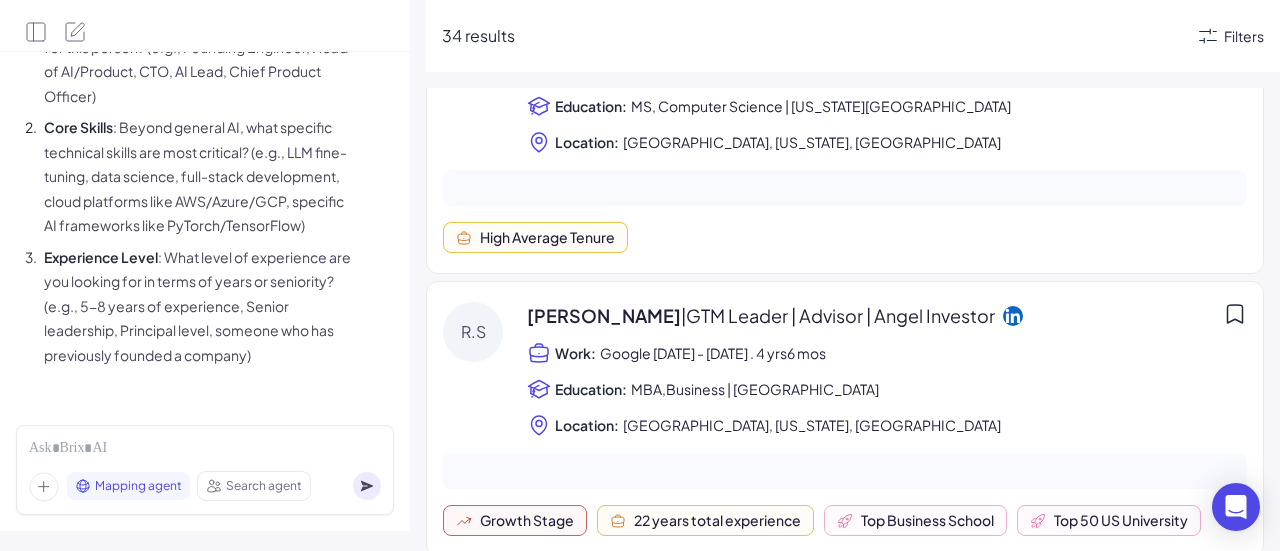 click on "Filters" at bounding box center [1244, 36] 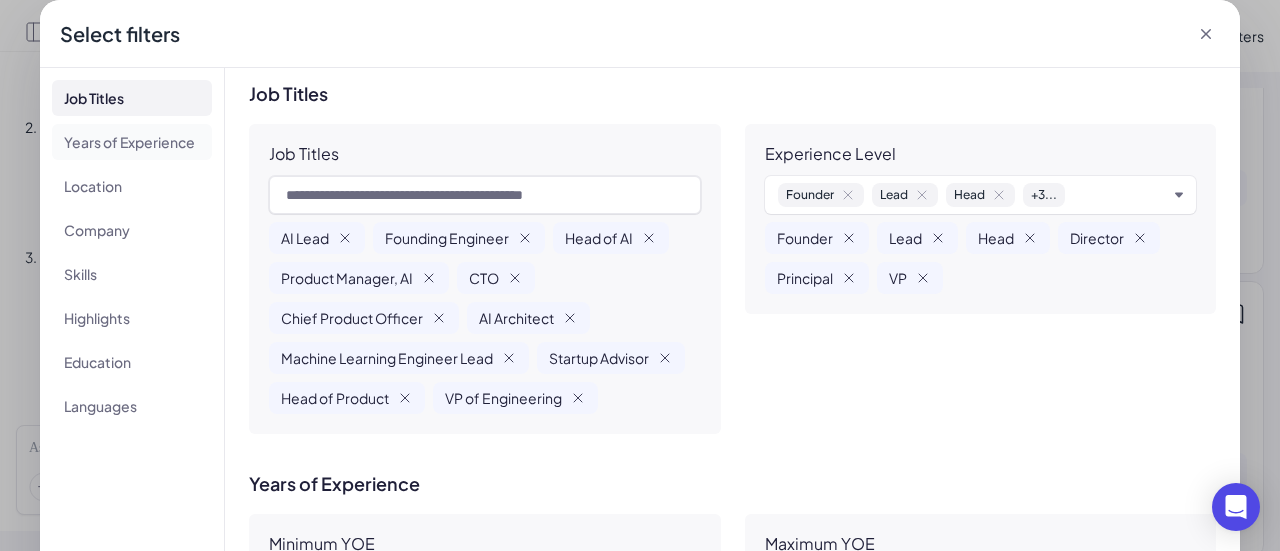 click on "Years of Experience" at bounding box center (132, 142) 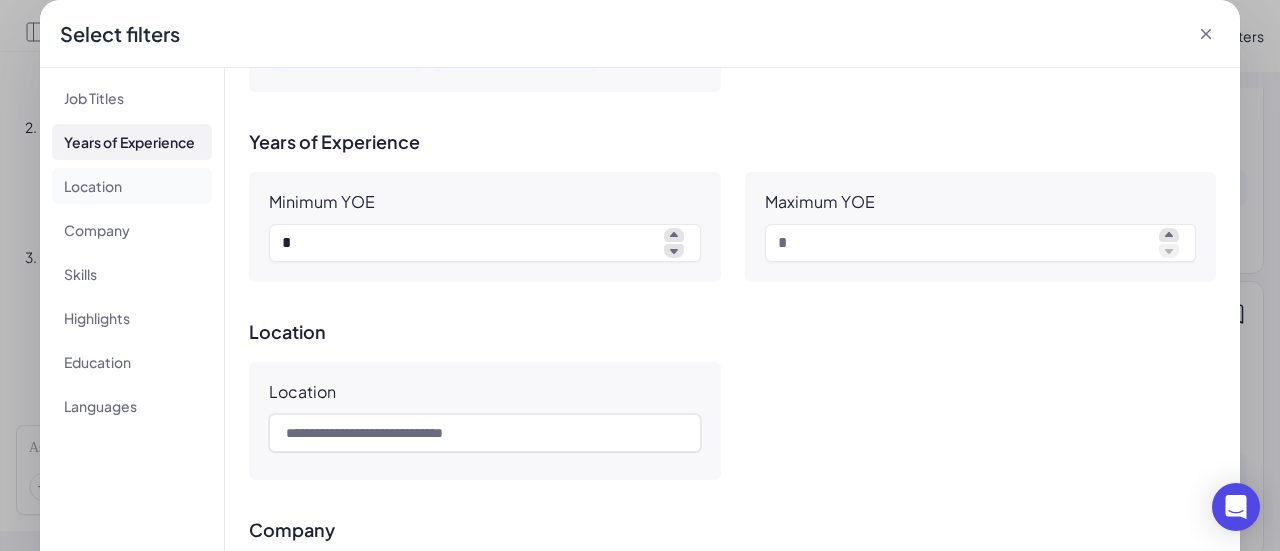 click on "Location" at bounding box center [132, 186] 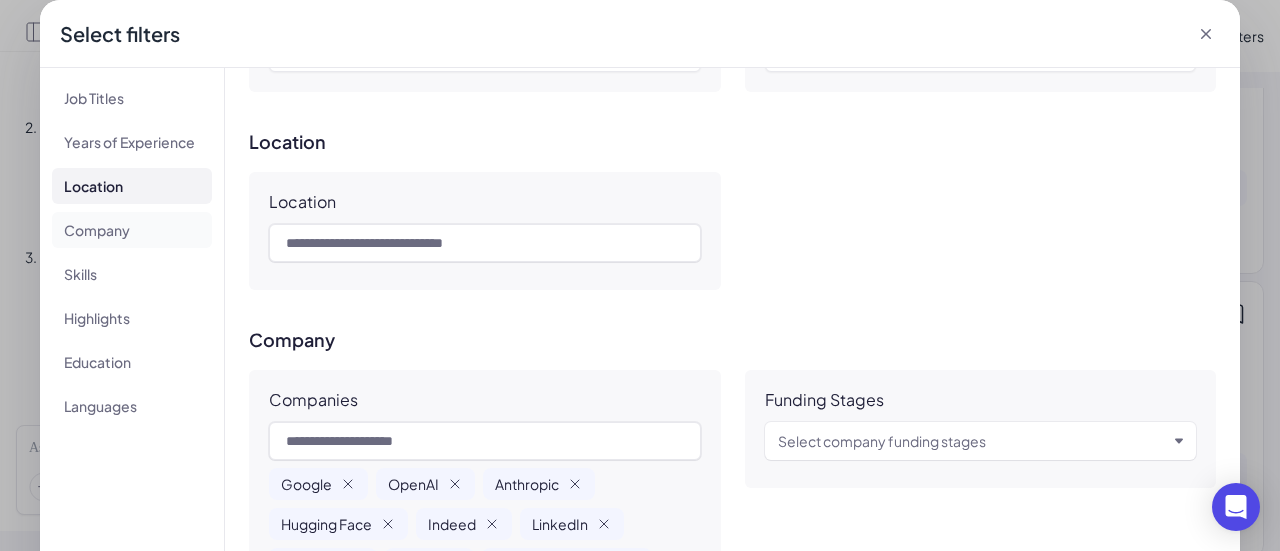 click on "Company" at bounding box center (132, 230) 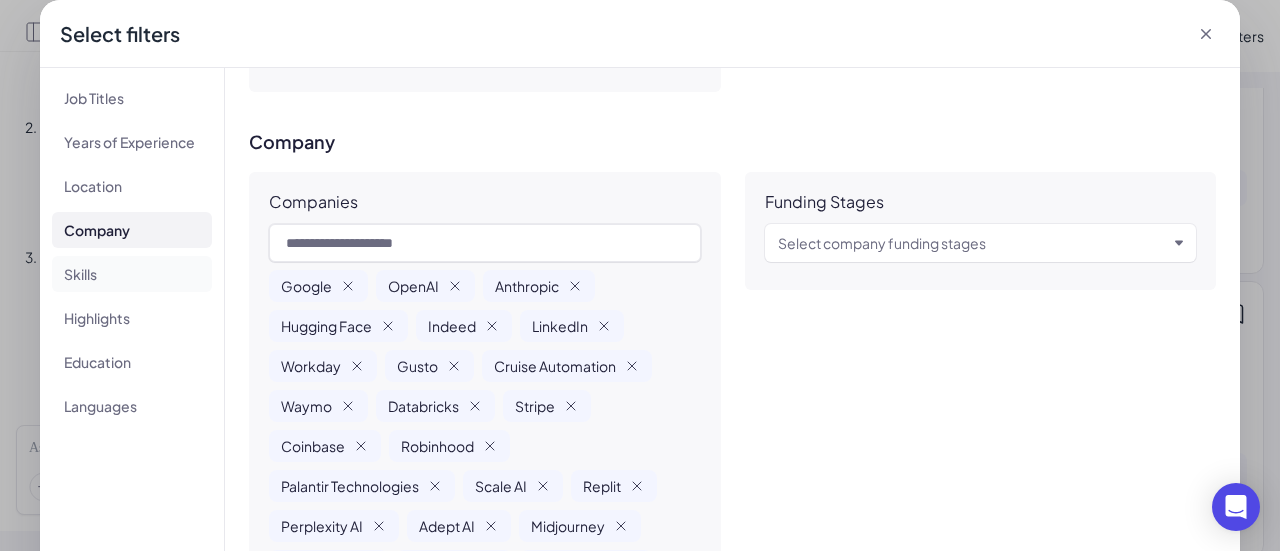 click on "Skills" at bounding box center [132, 274] 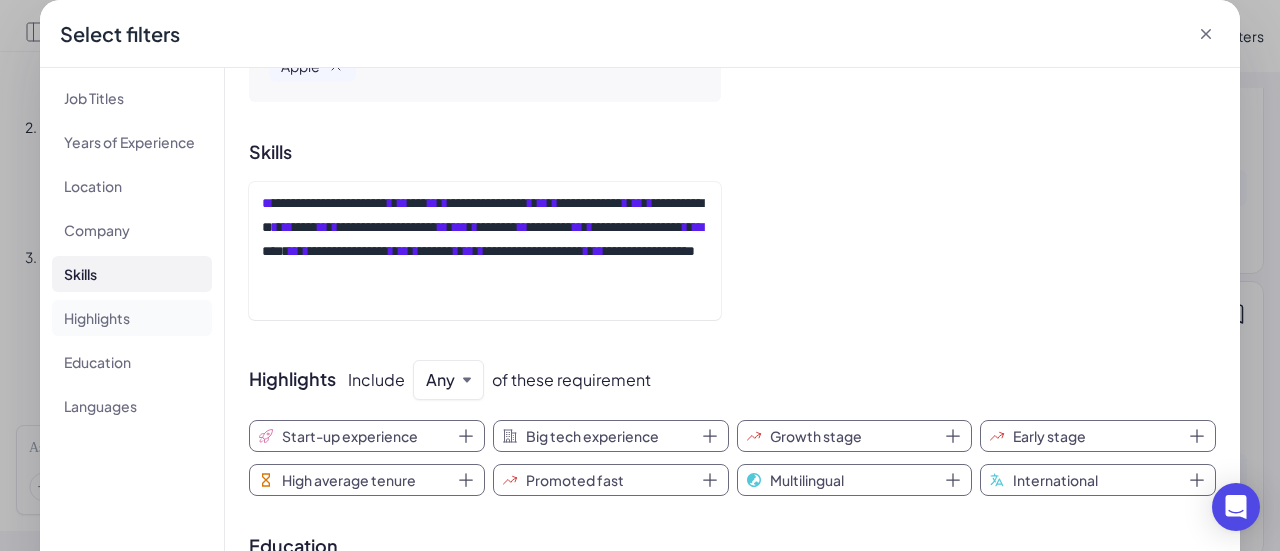 scroll, scrollTop: 1360, scrollLeft: 0, axis: vertical 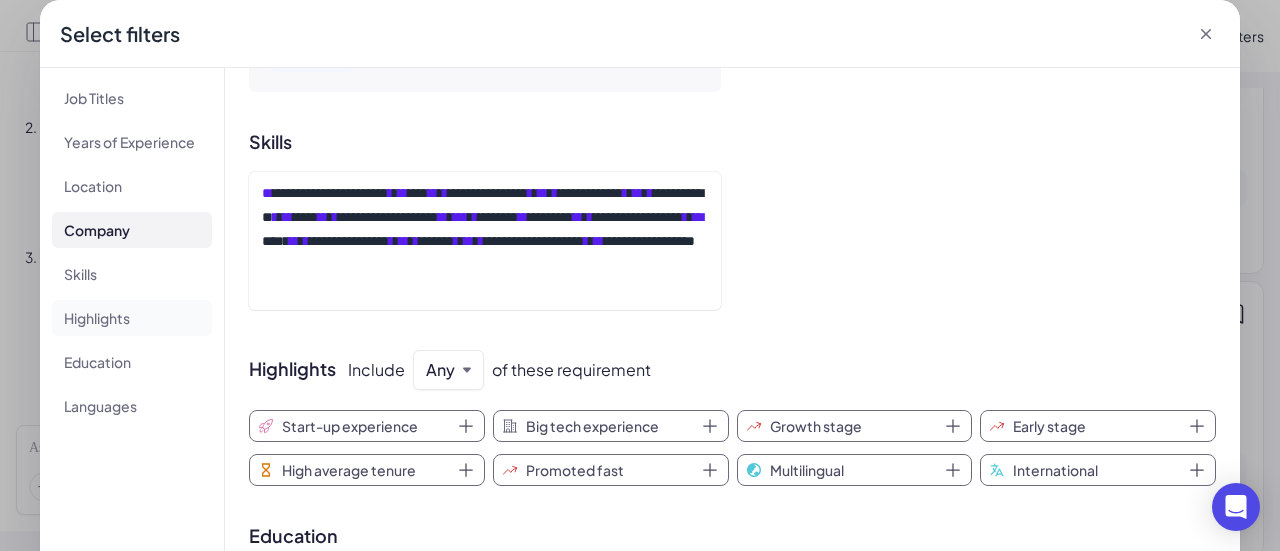 click on "Highlights" at bounding box center [132, 318] 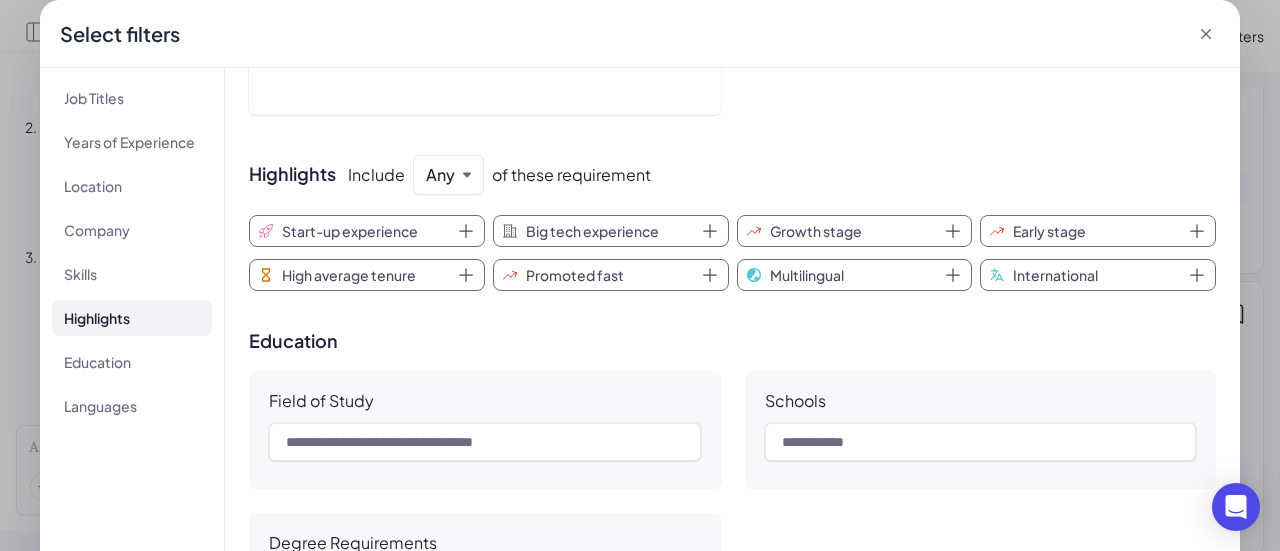 scroll, scrollTop: 1577, scrollLeft: 0, axis: vertical 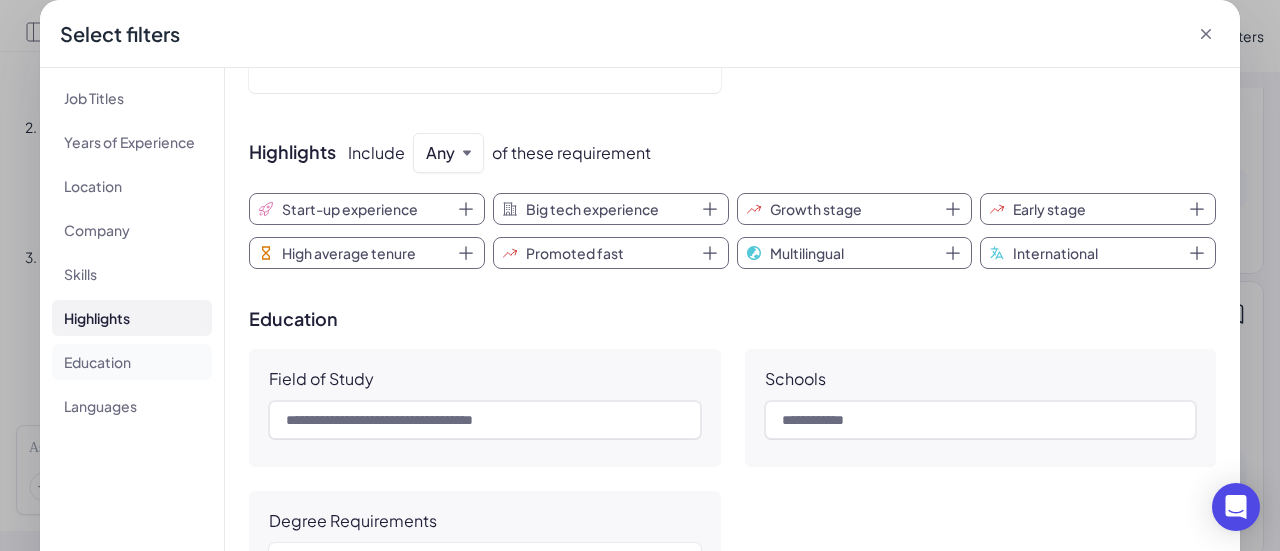 click on "Education" at bounding box center [132, 362] 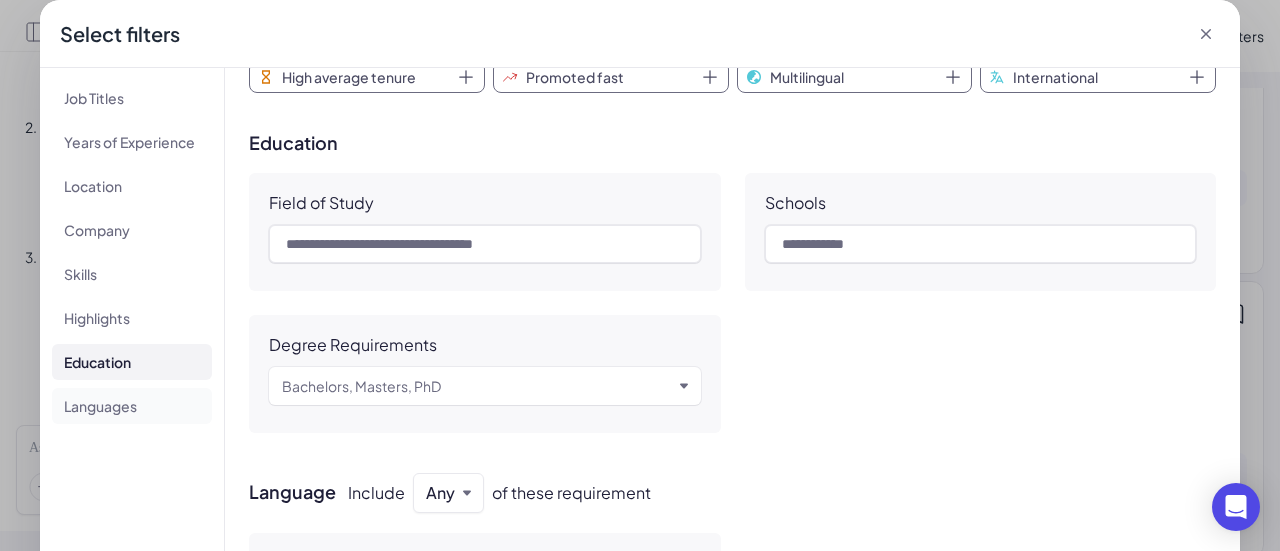 click on "Languages" at bounding box center [132, 406] 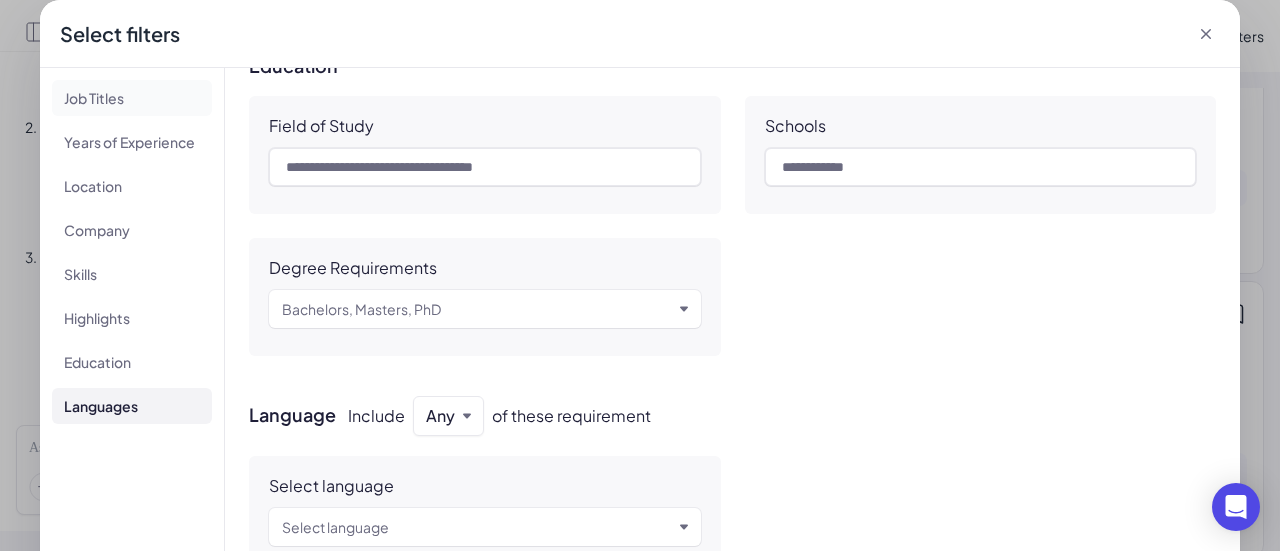click on "Job Titles" at bounding box center (132, 98) 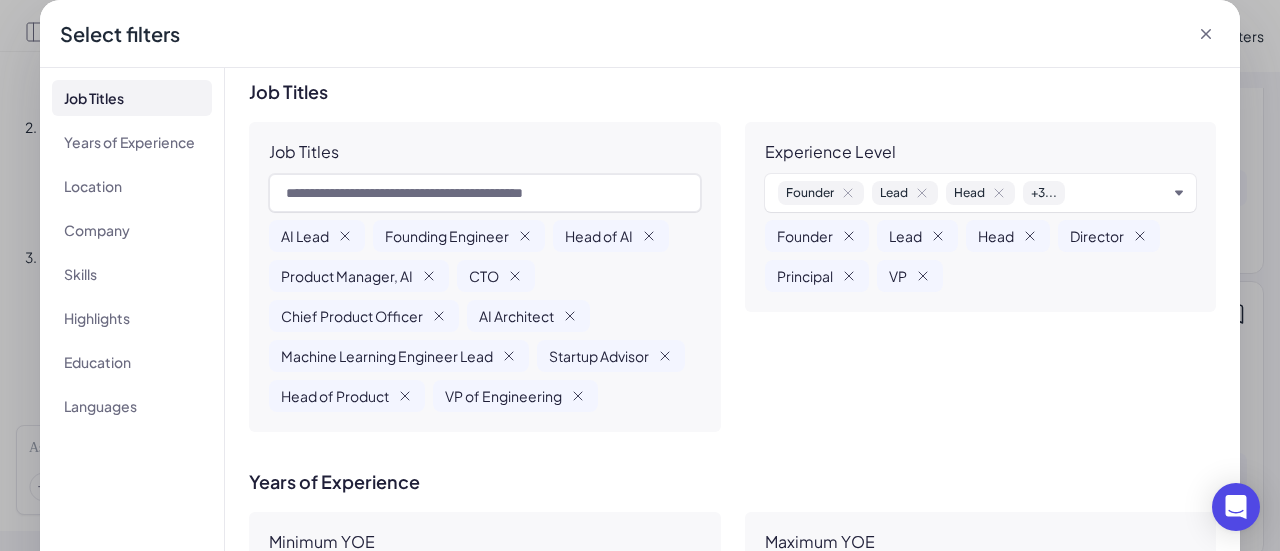 scroll, scrollTop: 0, scrollLeft: 0, axis: both 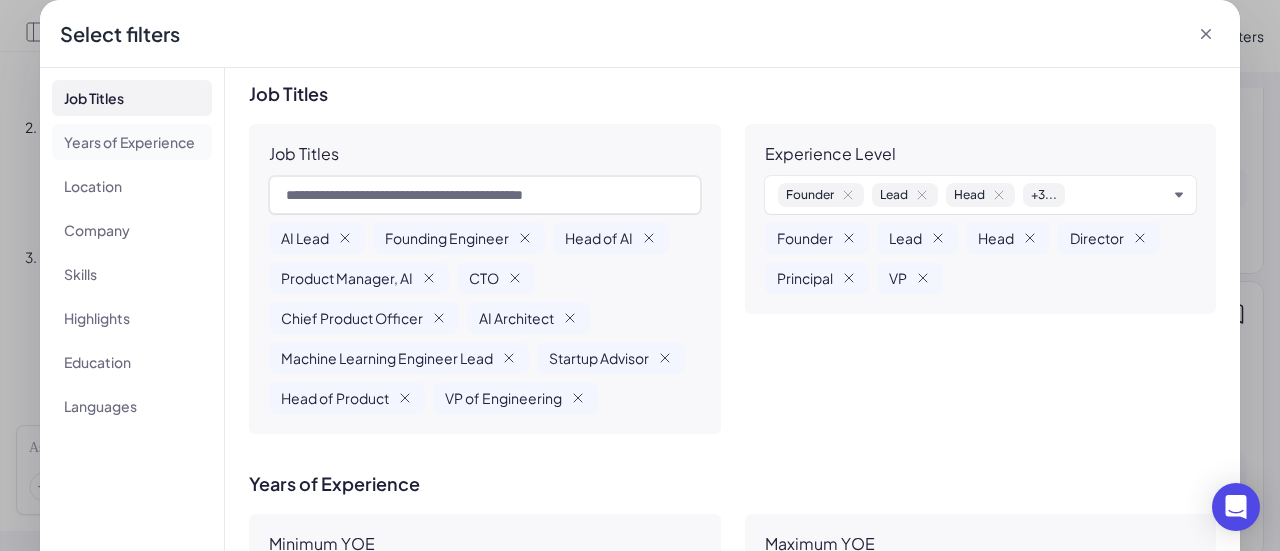 click on "Years of Experience" at bounding box center [132, 142] 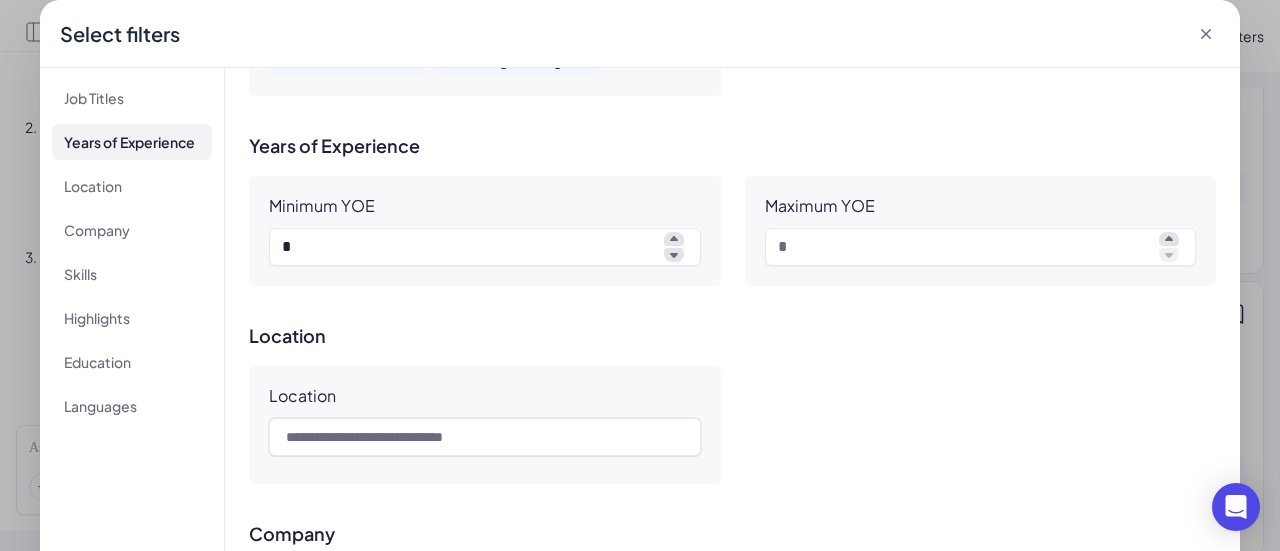 scroll, scrollTop: 342, scrollLeft: 0, axis: vertical 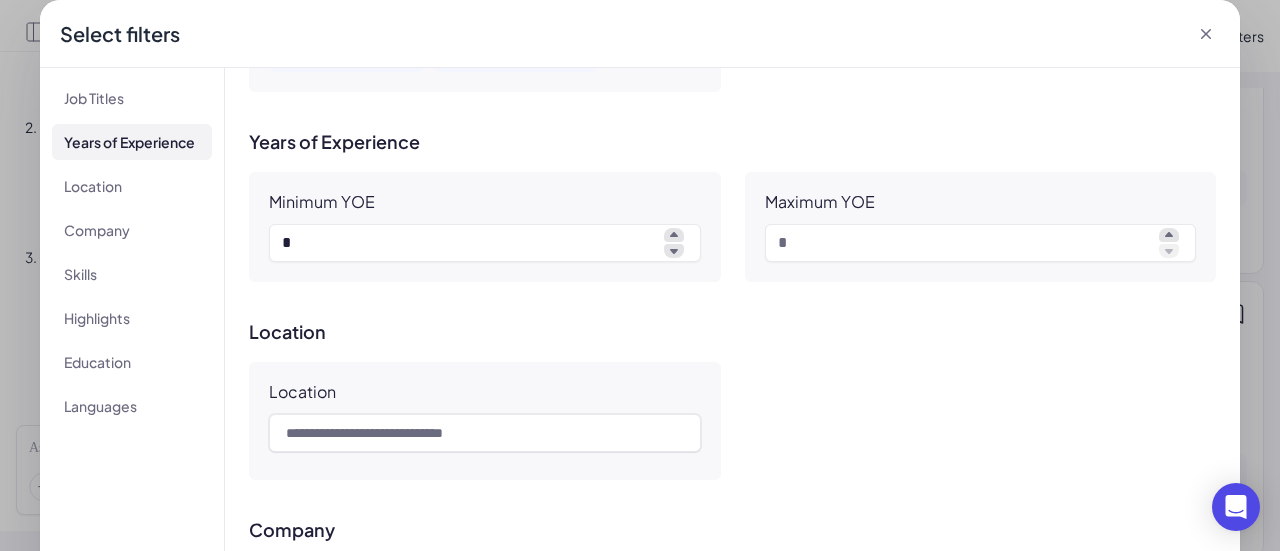 click on "Select filters" at bounding box center (640, 34) 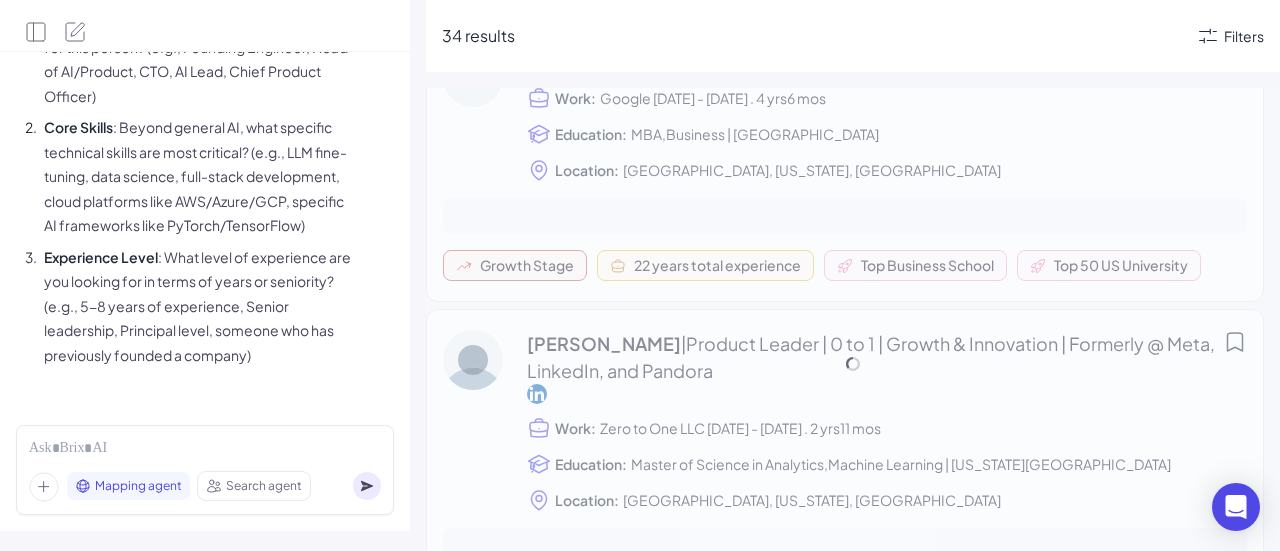 scroll, scrollTop: 4138, scrollLeft: 0, axis: vertical 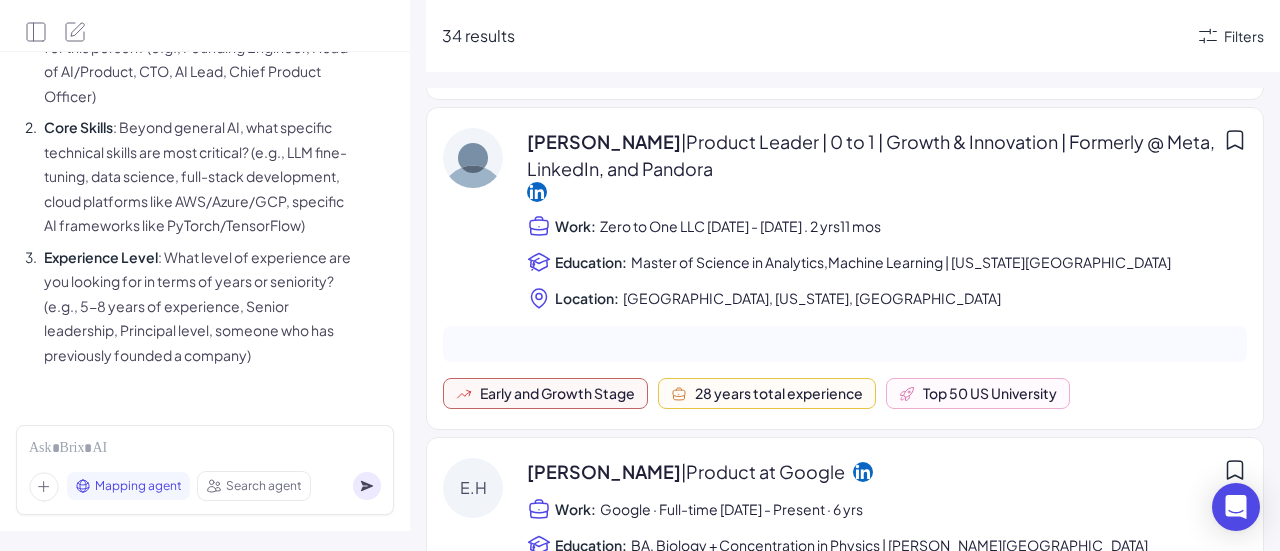 click 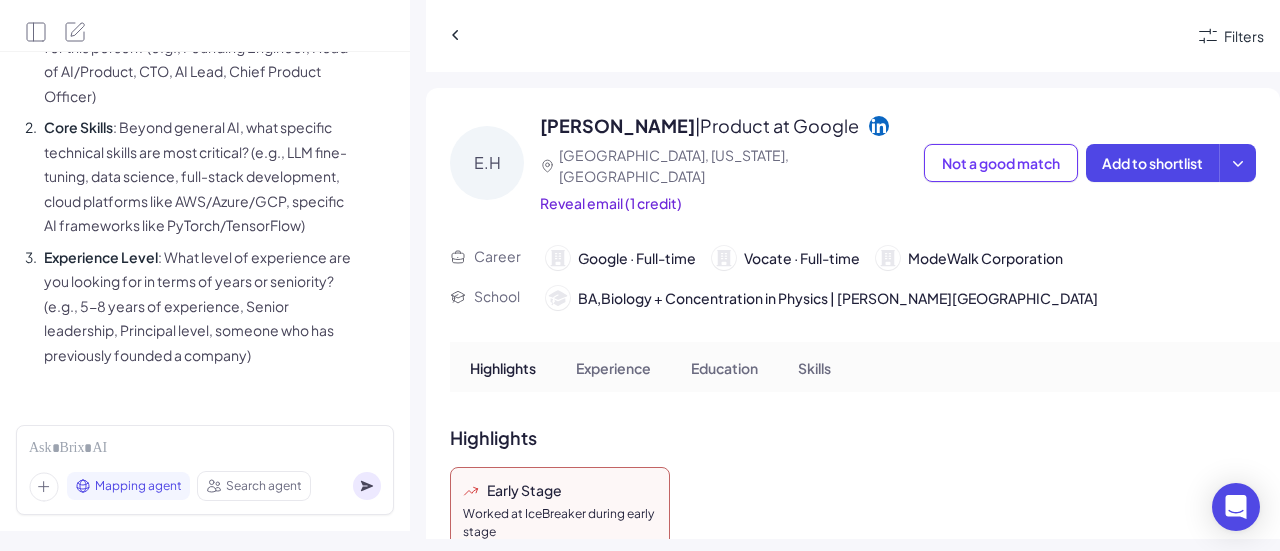 scroll, scrollTop: 3784, scrollLeft: 0, axis: vertical 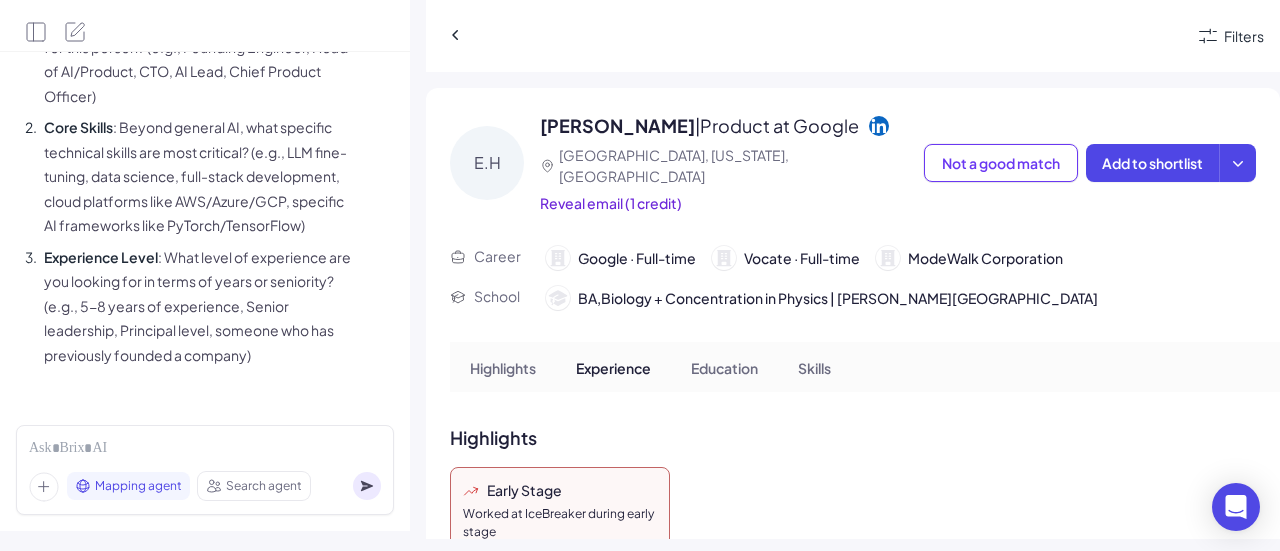 click on "Education" at bounding box center [724, 368] 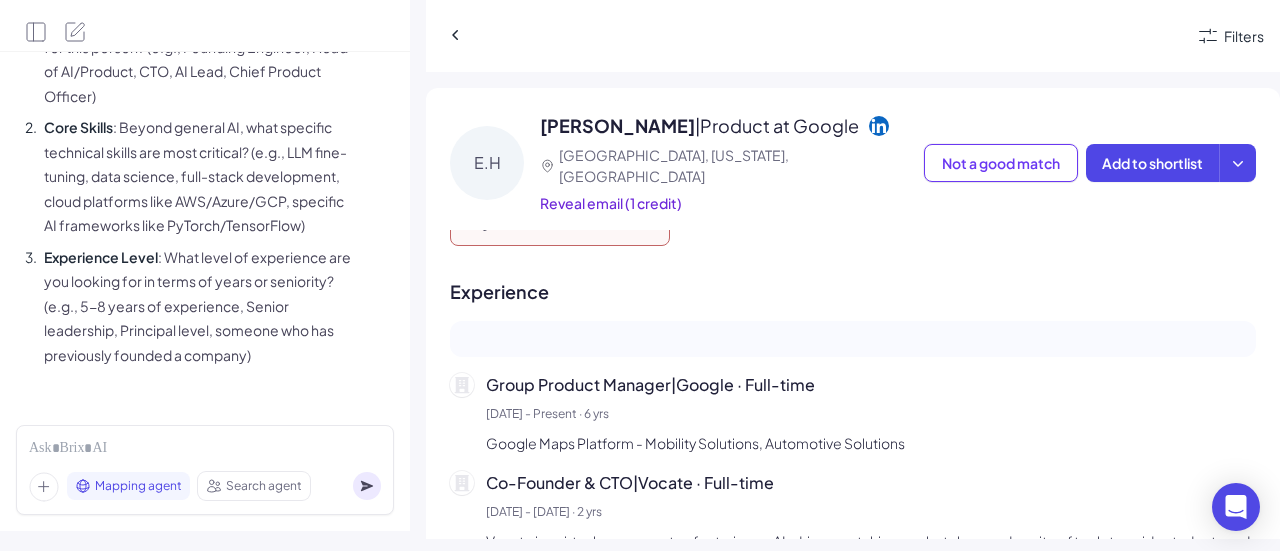 scroll, scrollTop: 0, scrollLeft: 0, axis: both 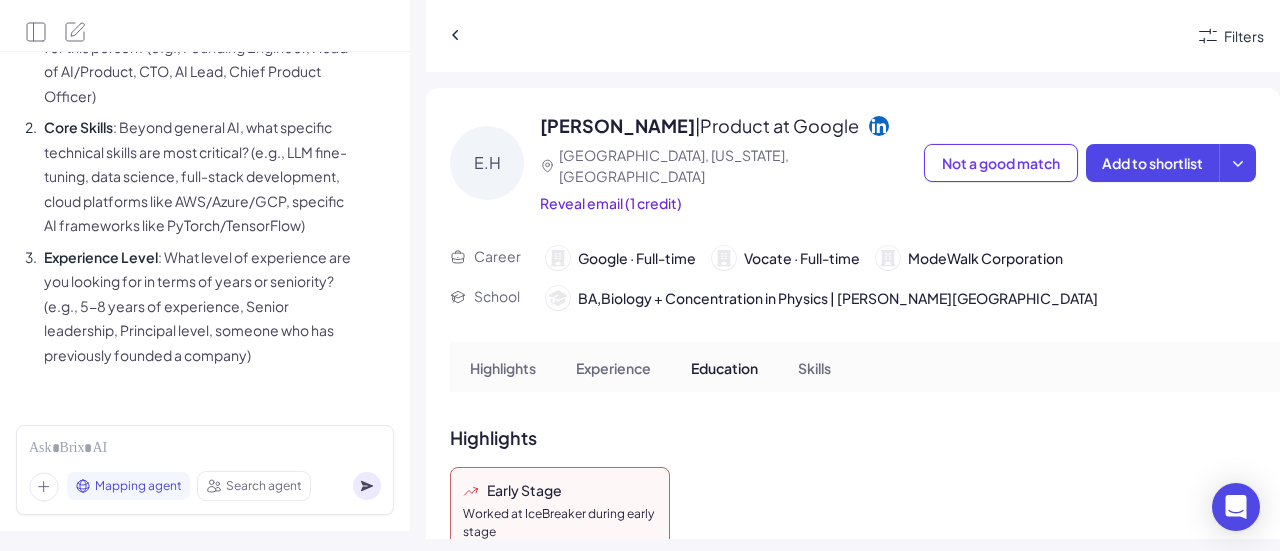click on "Skills" at bounding box center [814, 368] 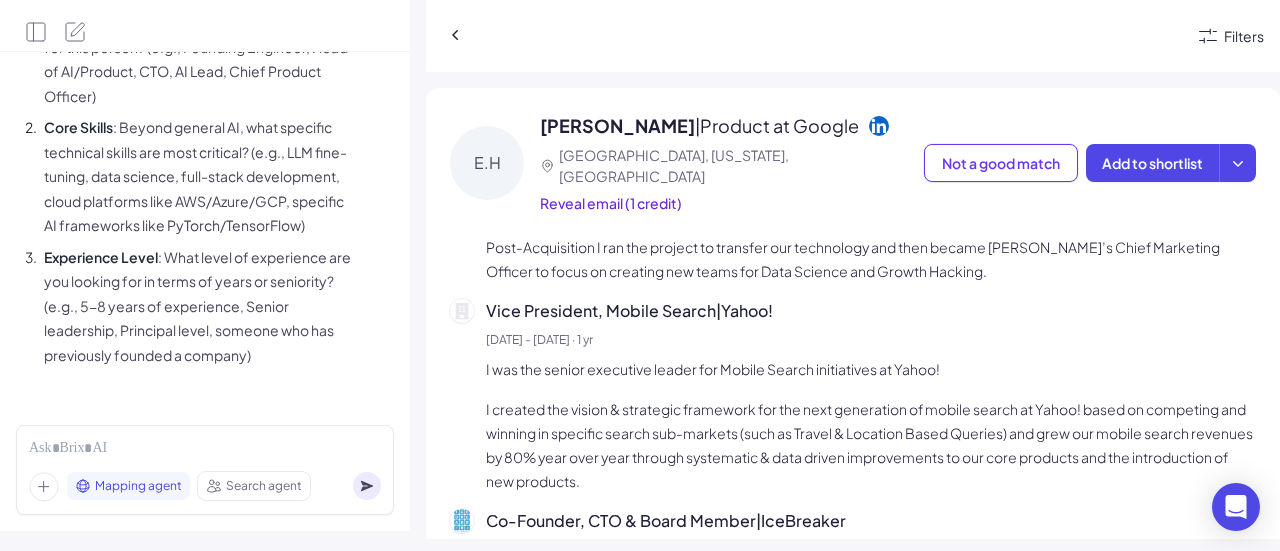 scroll, scrollTop: 880, scrollLeft: 0, axis: vertical 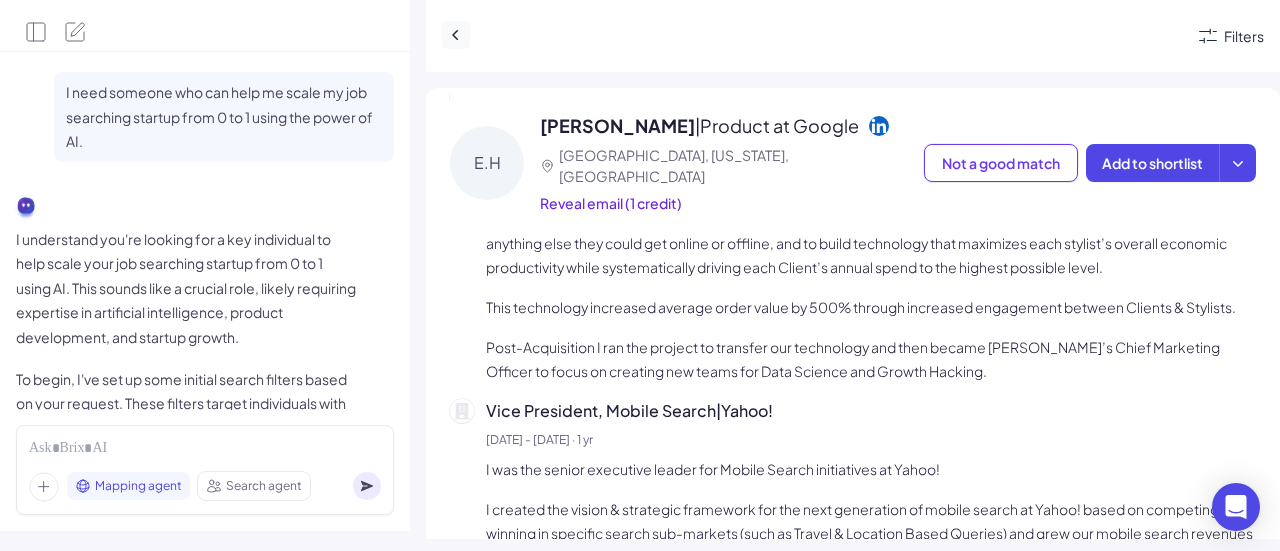 click 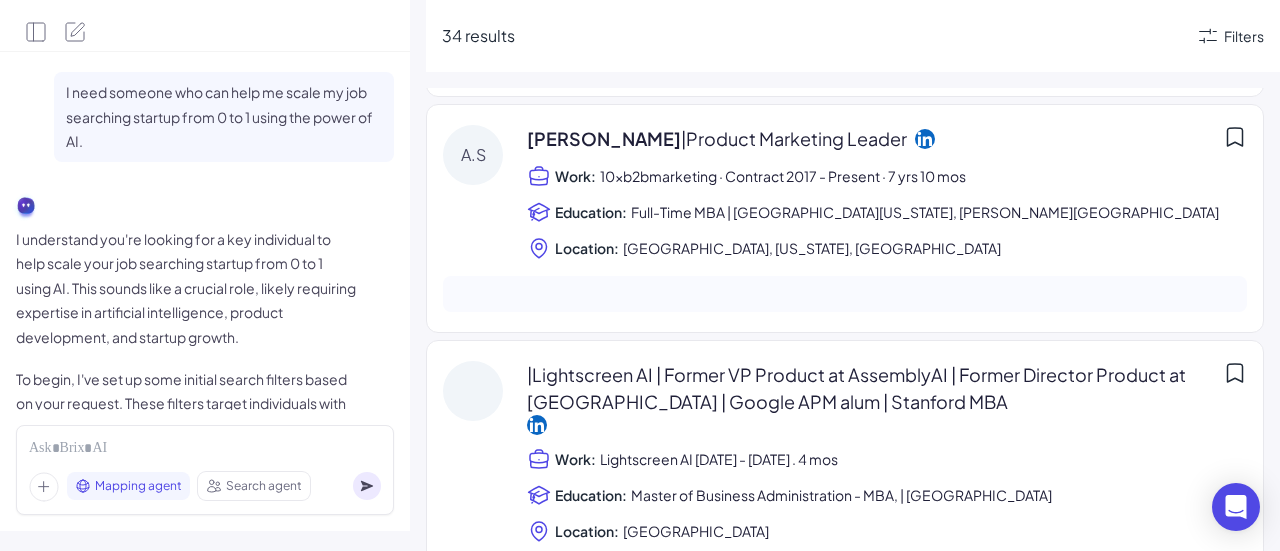scroll, scrollTop: 5538, scrollLeft: 0, axis: vertical 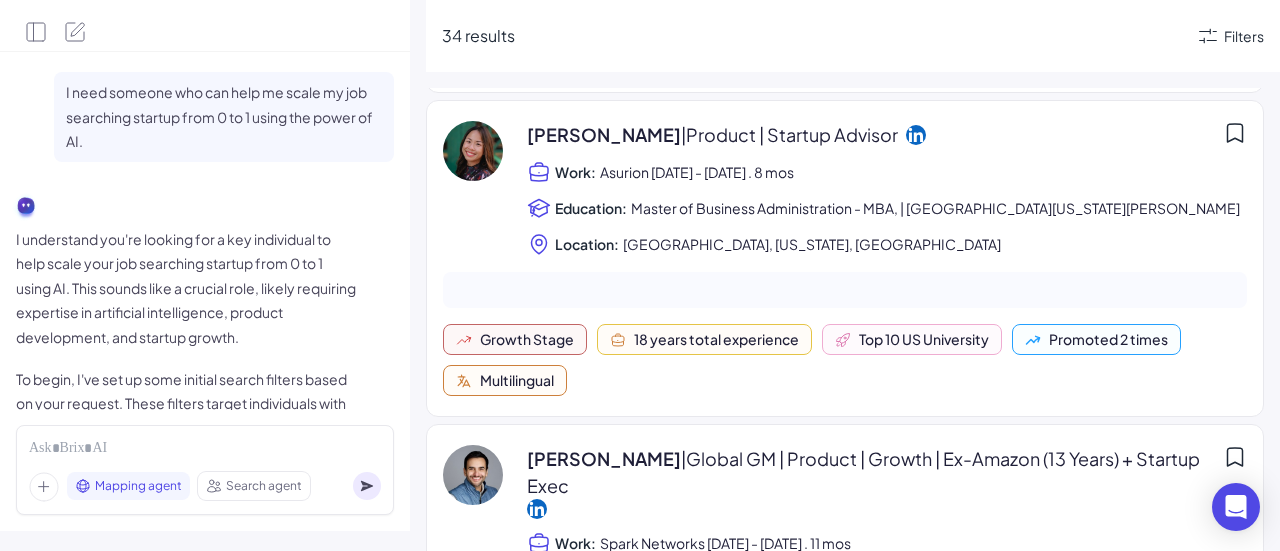 click on "Search agent" at bounding box center (264, 486) 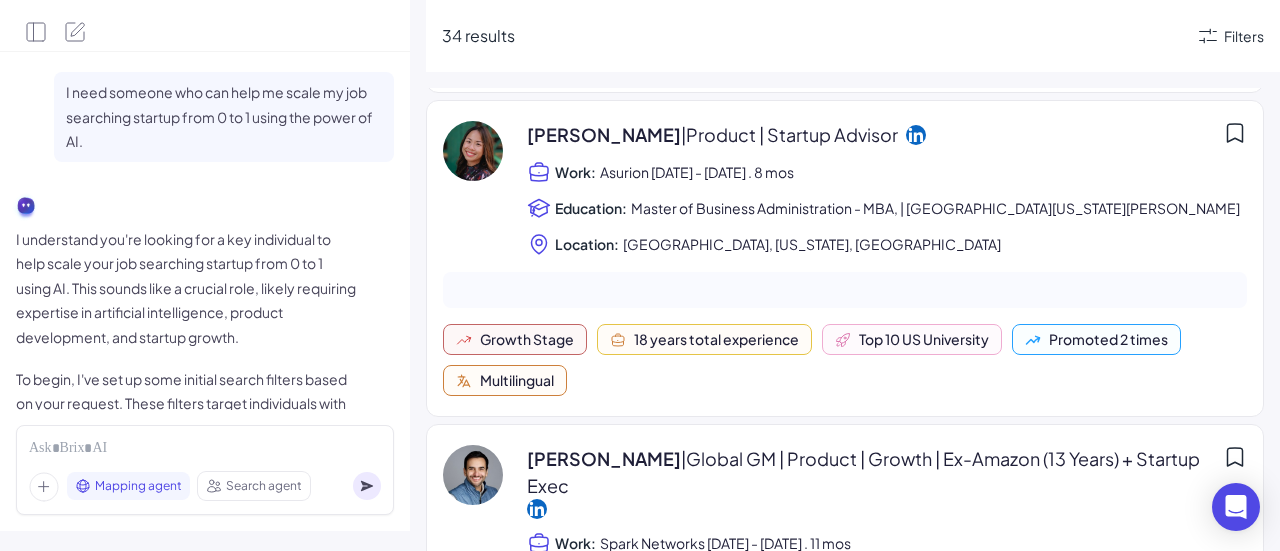 click on "Growth Stage" at bounding box center [527, 339] 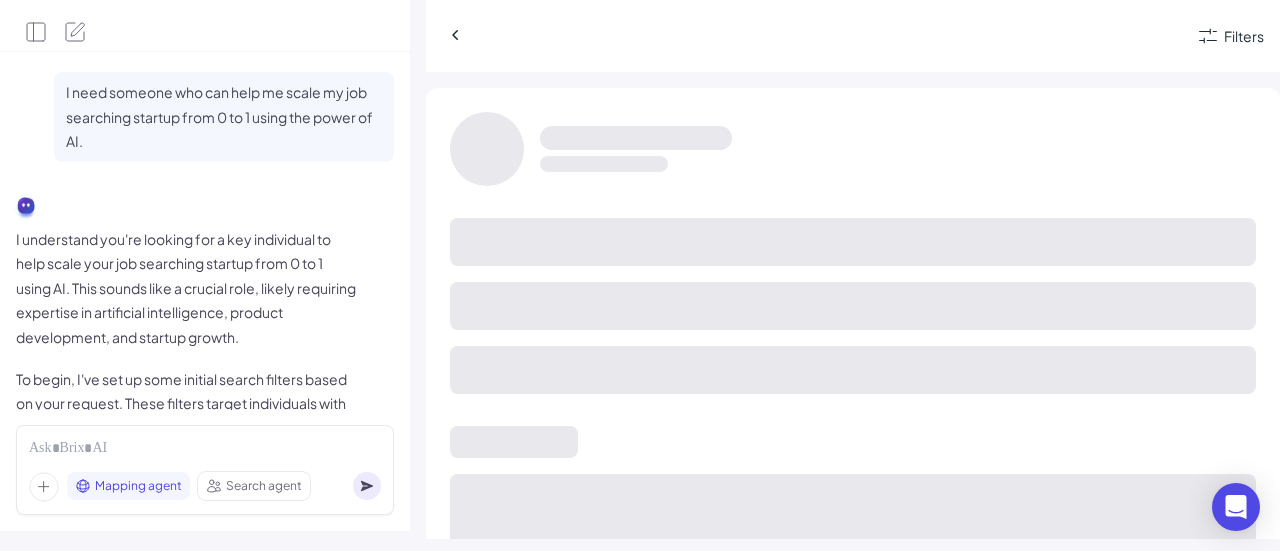 scroll, scrollTop: 1147, scrollLeft: 0, axis: vertical 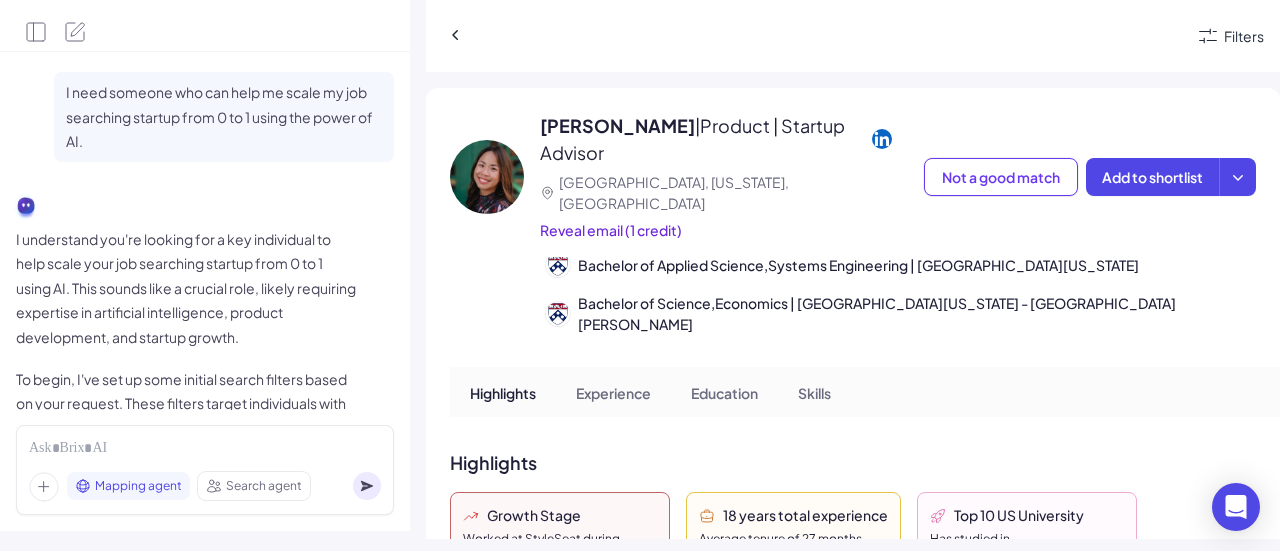click on "Experience" at bounding box center (613, 392) 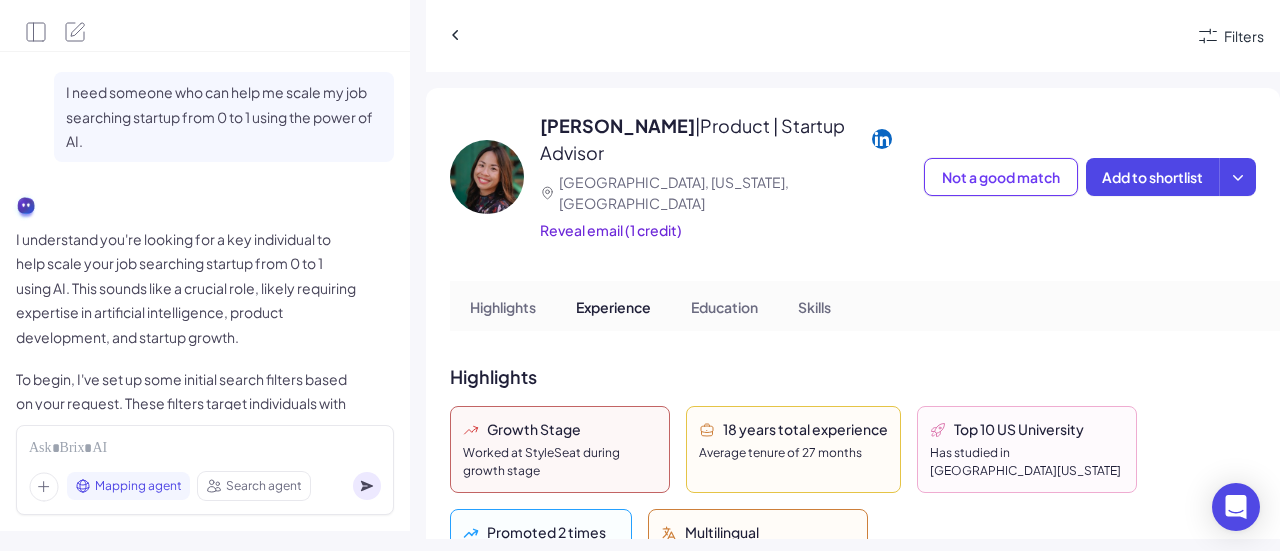 click on "Education" at bounding box center (724, 307) 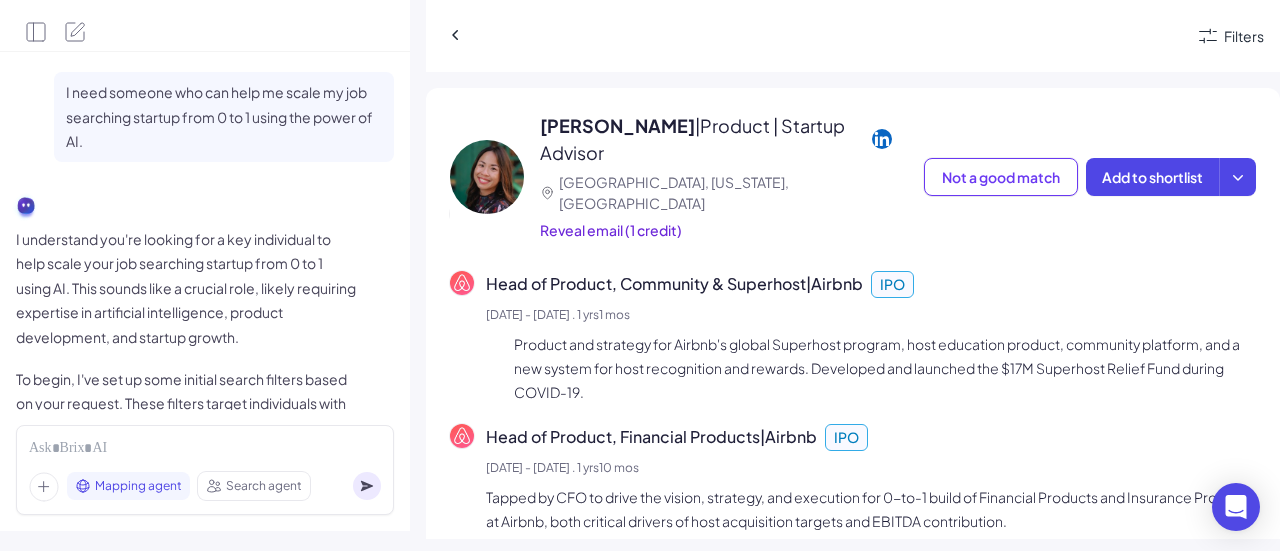 scroll, scrollTop: 1475, scrollLeft: 0, axis: vertical 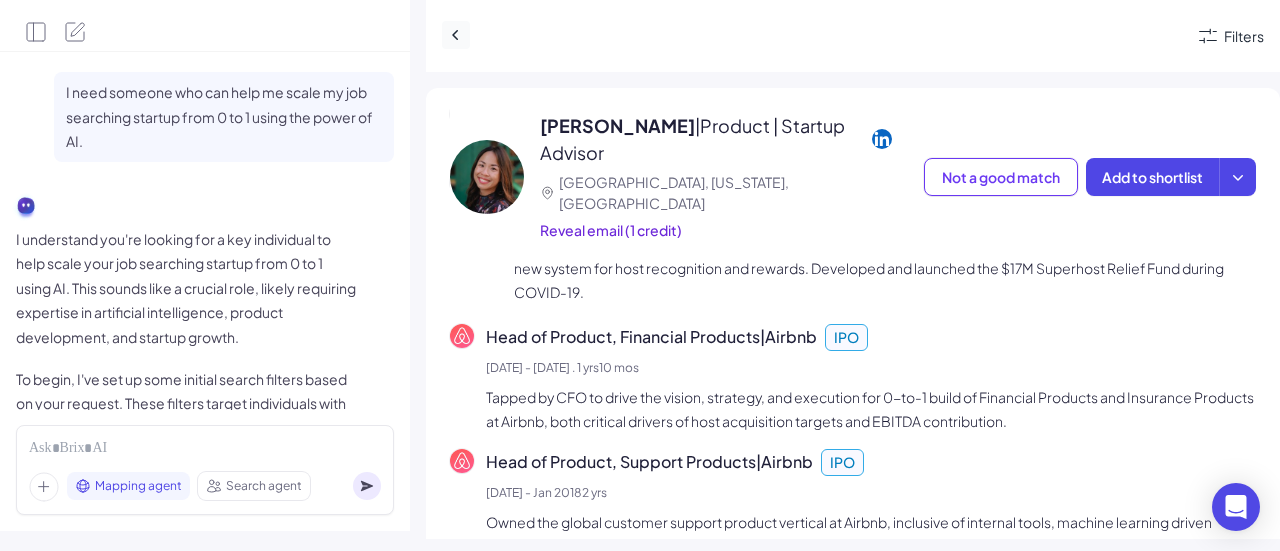 click 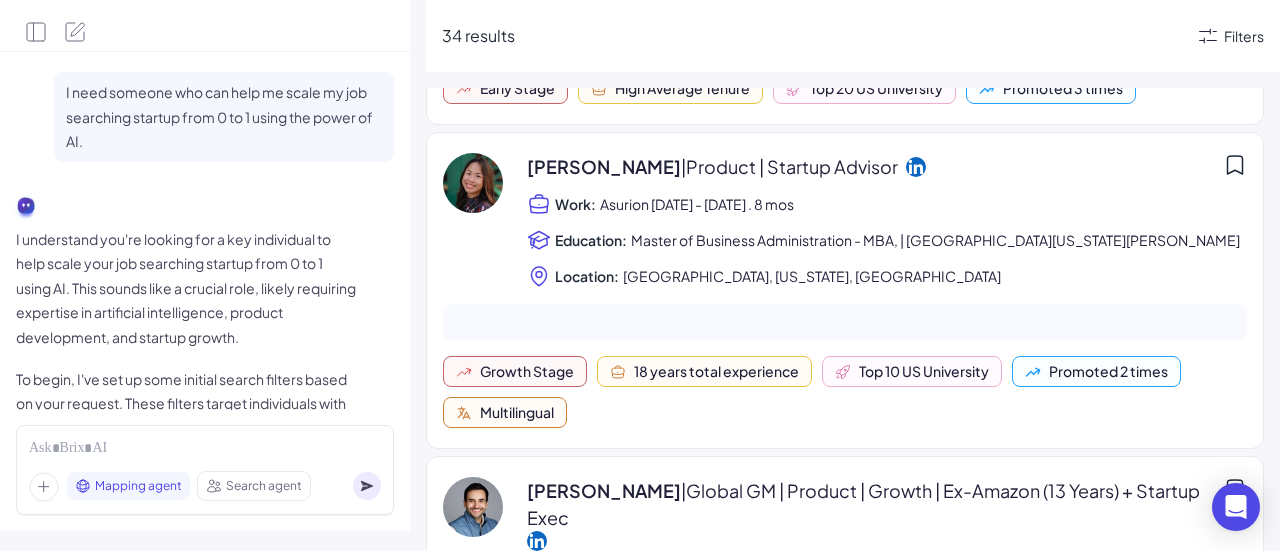 scroll, scrollTop: 1238, scrollLeft: 0, axis: vertical 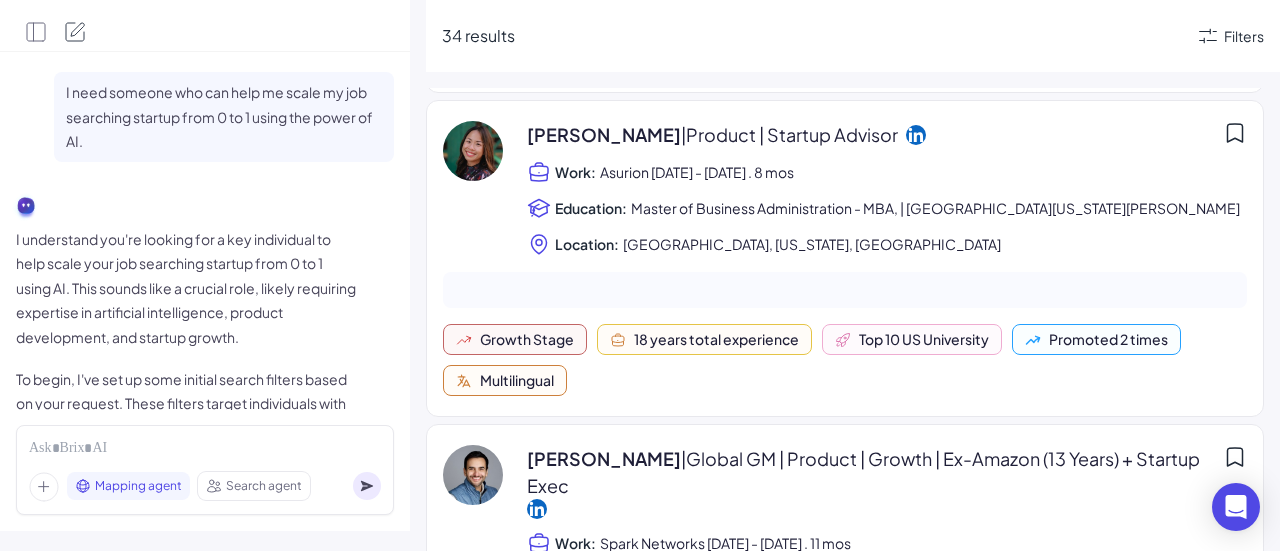 click 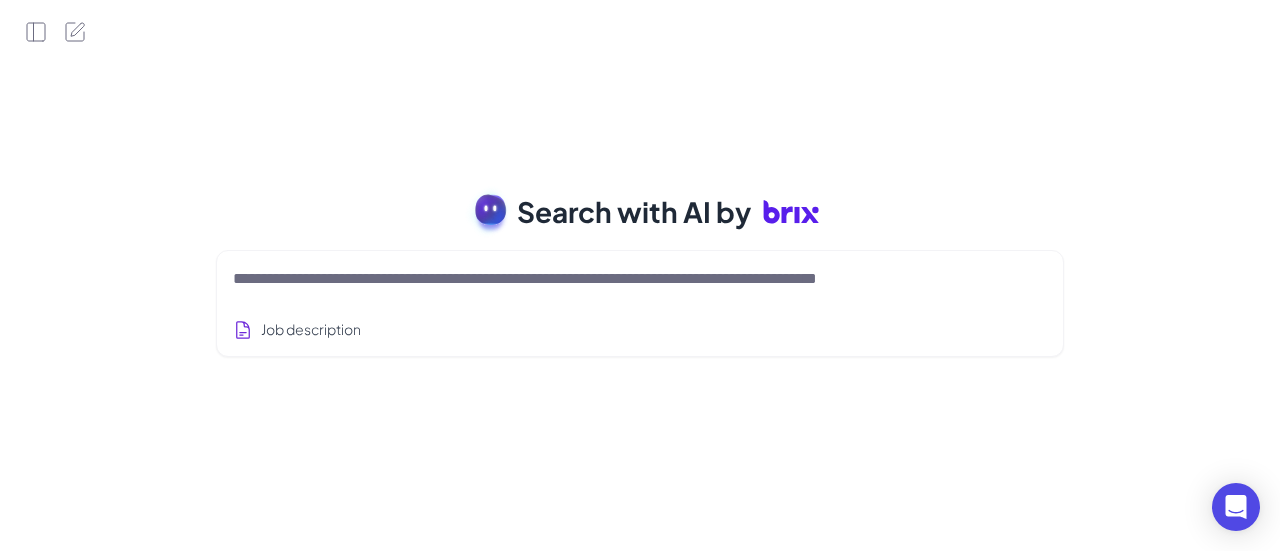 click at bounding box center [616, 279] 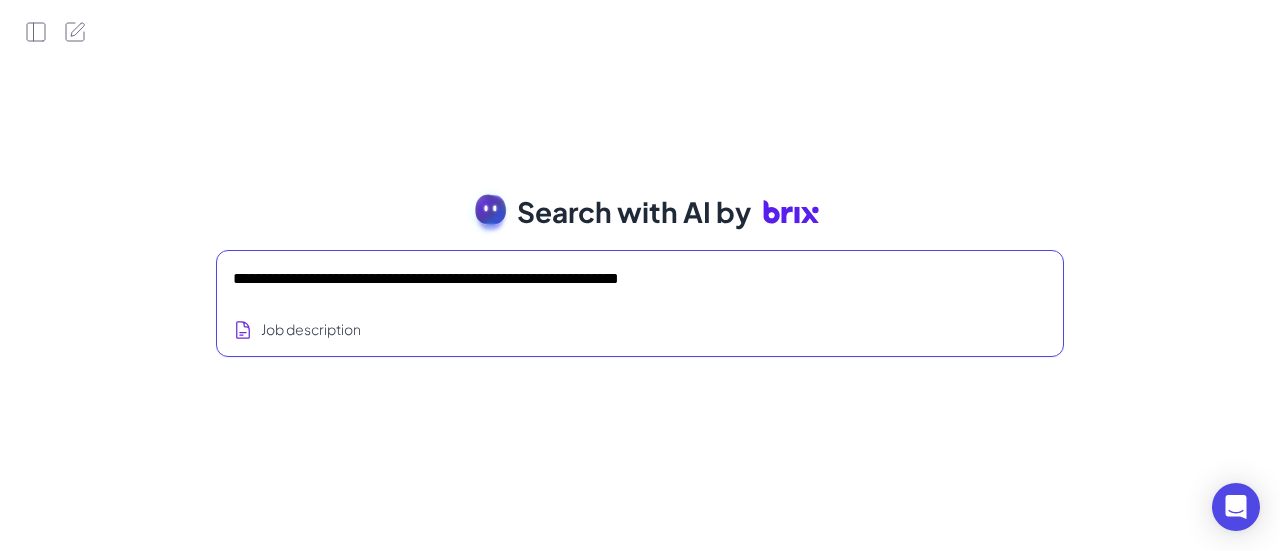 type on "**********" 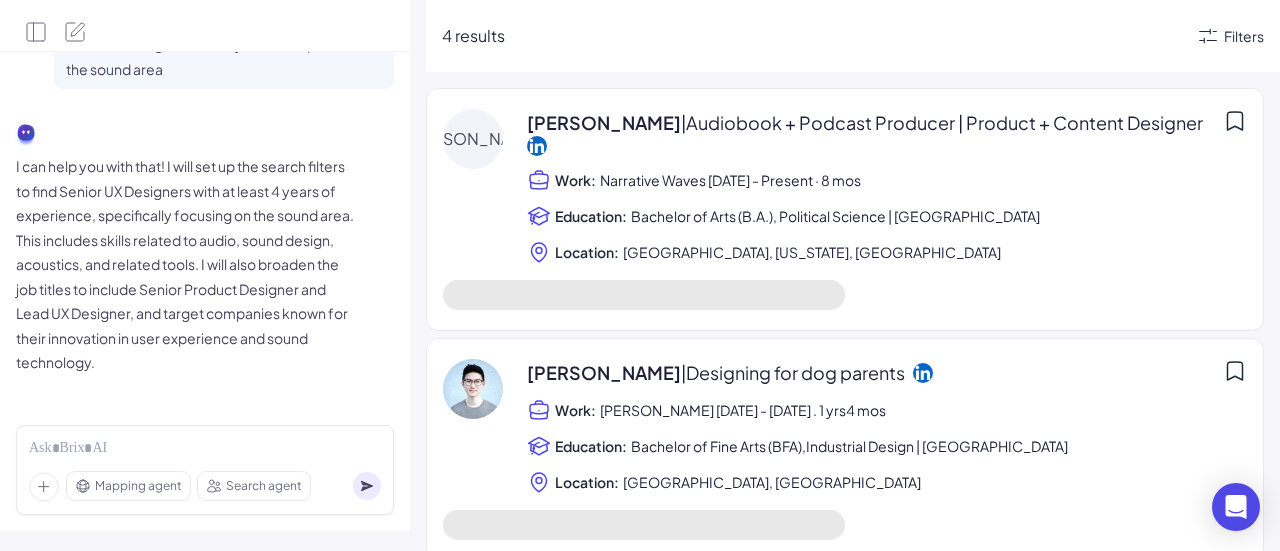 scroll, scrollTop: 0, scrollLeft: 0, axis: both 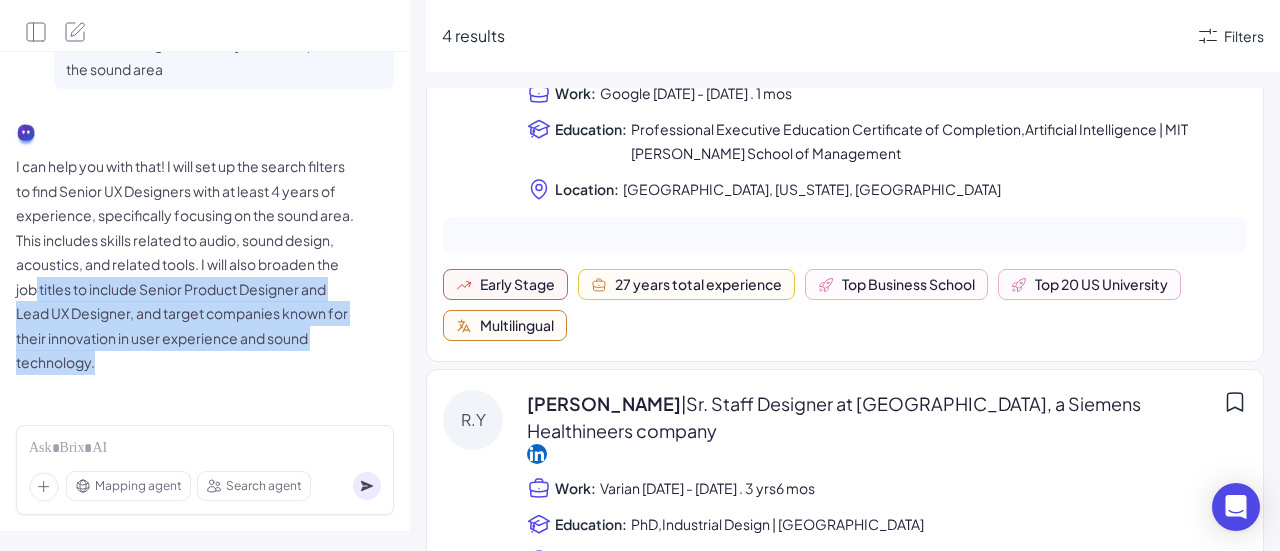 drag, startPoint x: 147, startPoint y: 280, endPoint x: 312, endPoint y: 371, distance: 188.43036 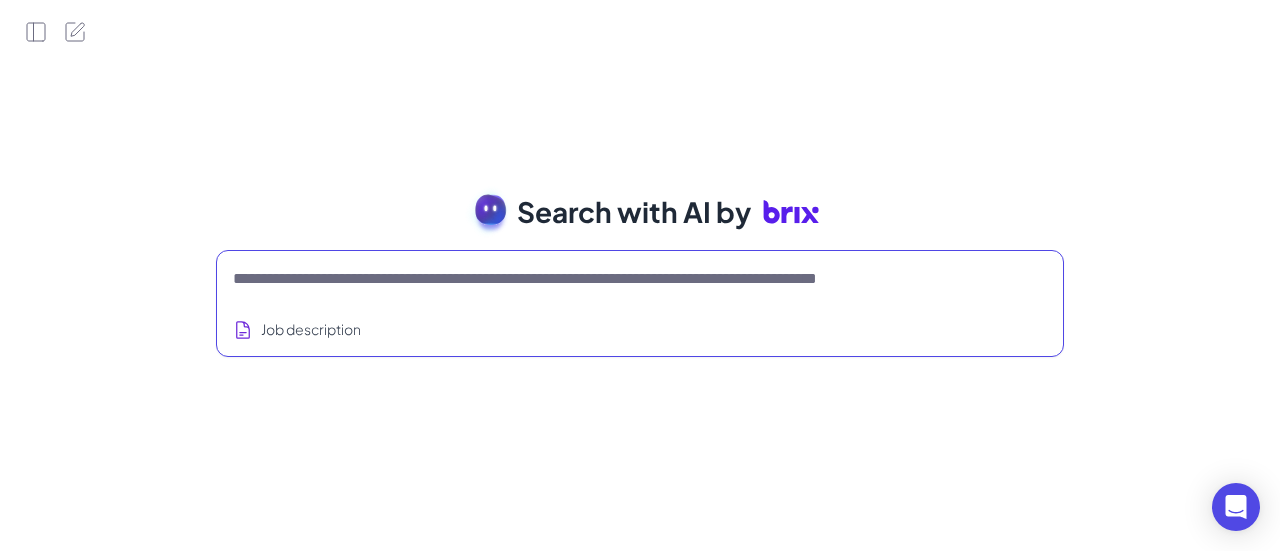 click at bounding box center (616, 279) 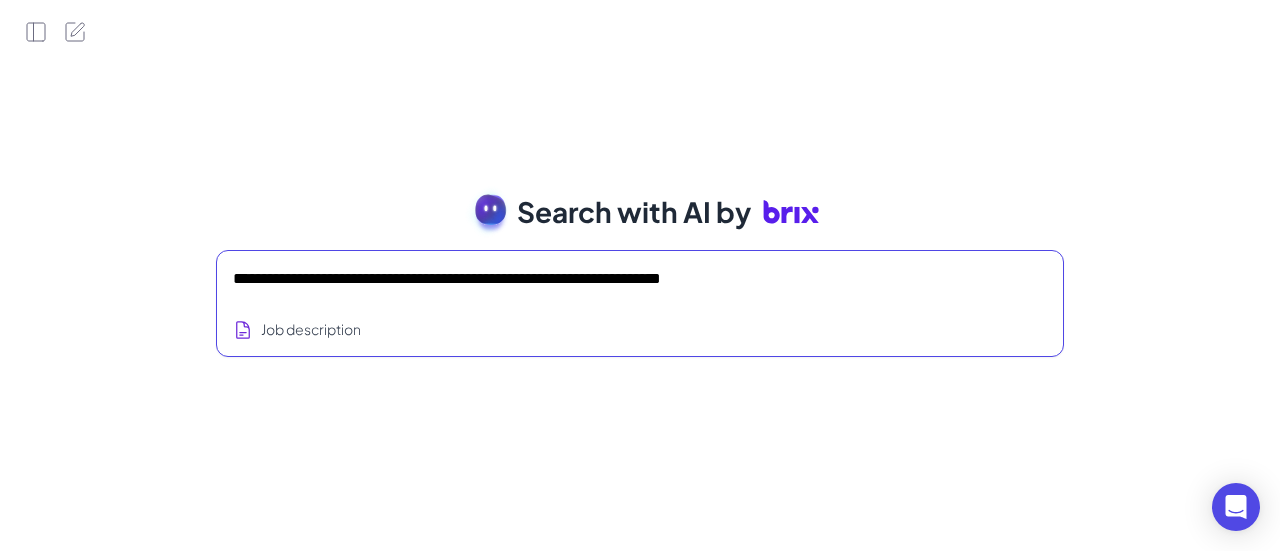 type on "**********" 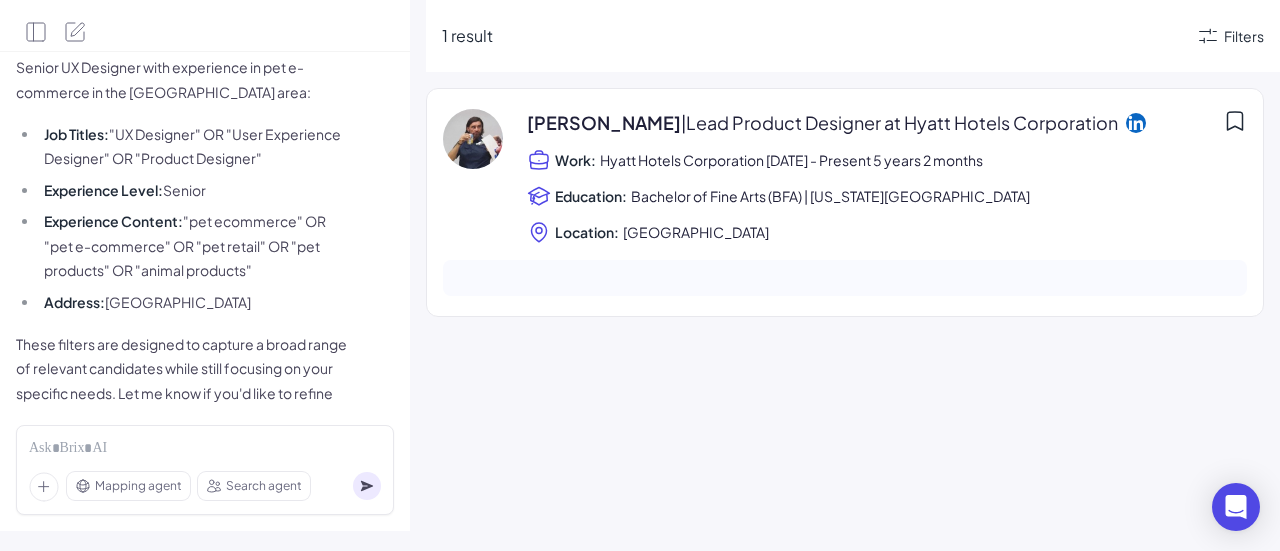 scroll, scrollTop: 227, scrollLeft: 0, axis: vertical 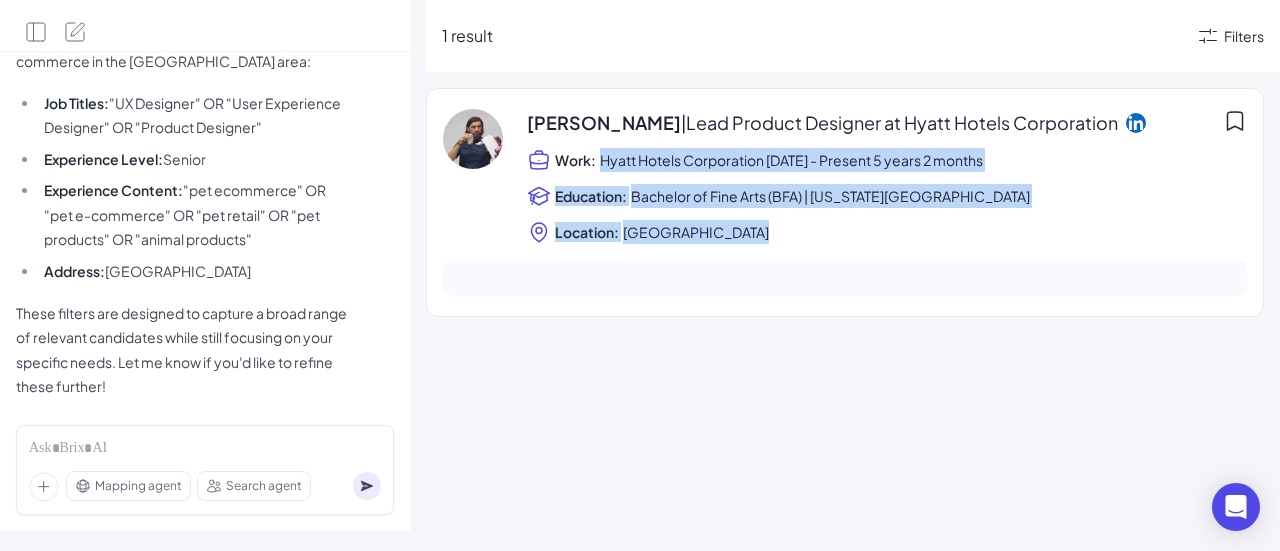 drag, startPoint x: 598, startPoint y: 163, endPoint x: 1008, endPoint y: 280, distance: 426.36722 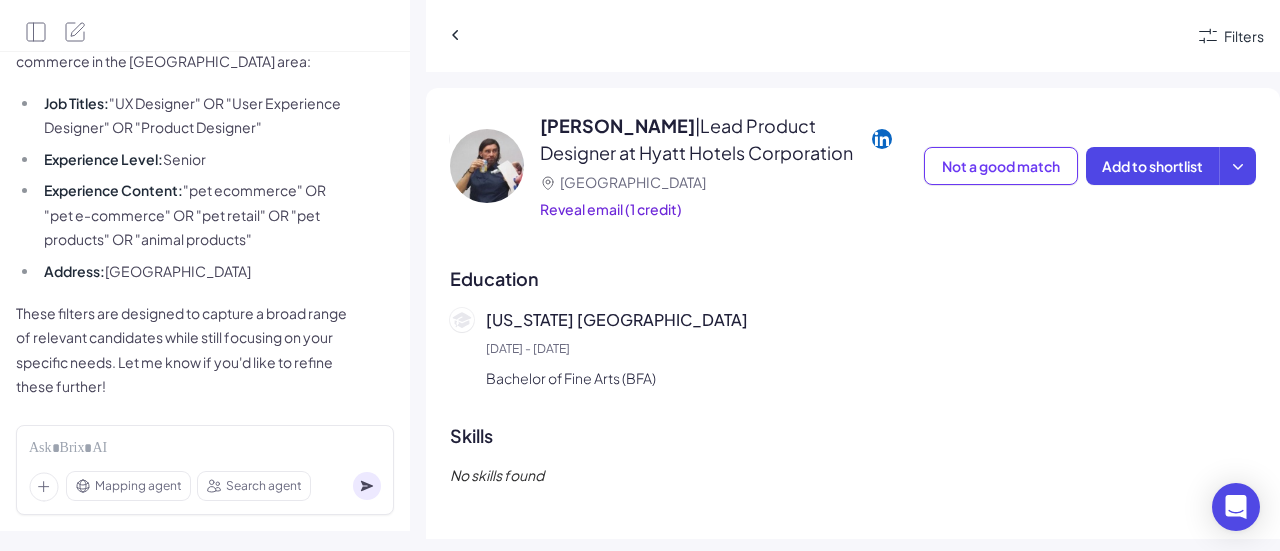scroll, scrollTop: 1300, scrollLeft: 0, axis: vertical 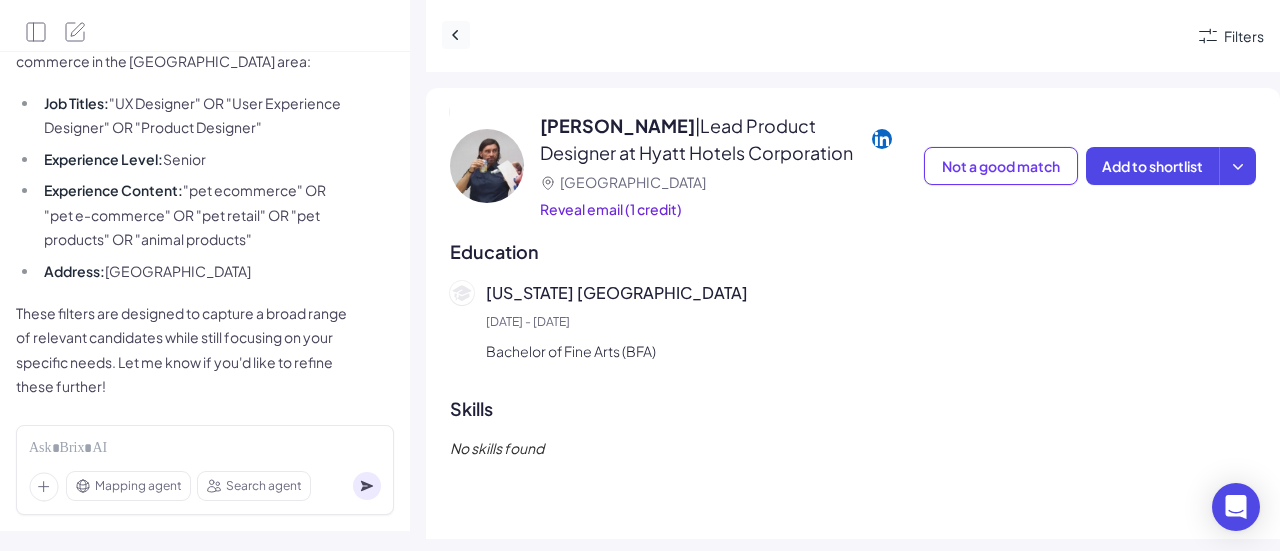 click 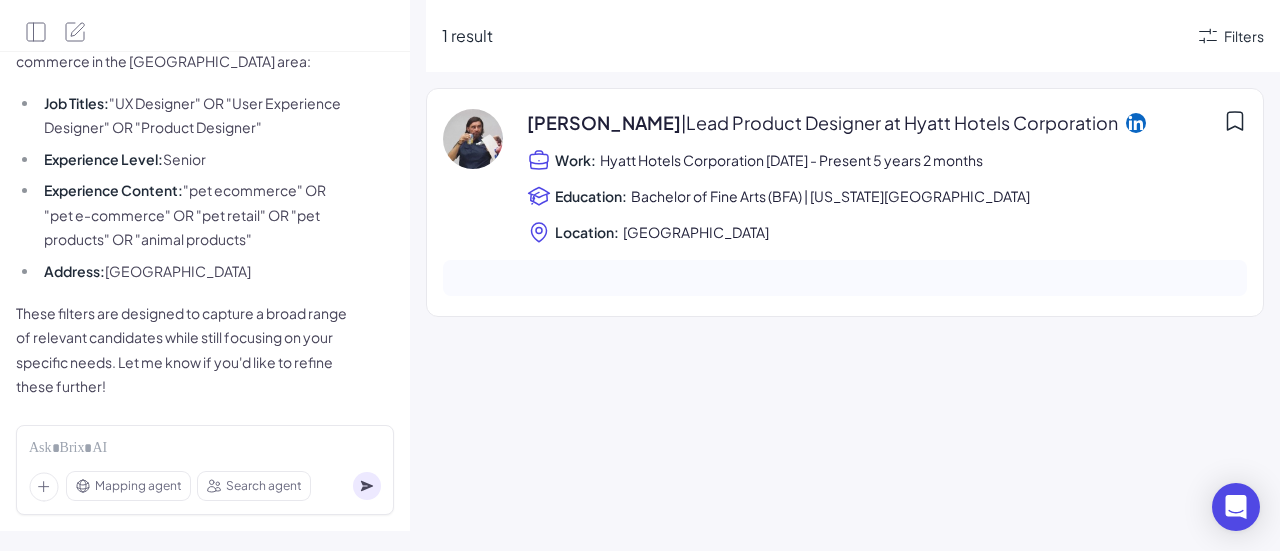 click on "Mapping agent Search agent" at bounding box center [205, 470] 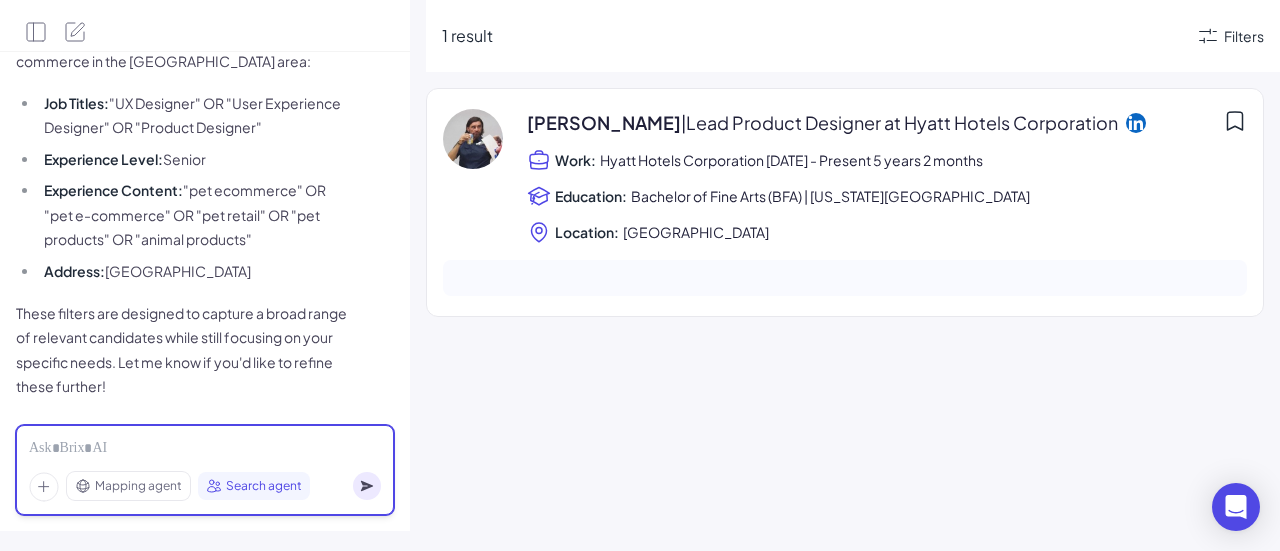 click at bounding box center [205, 449] 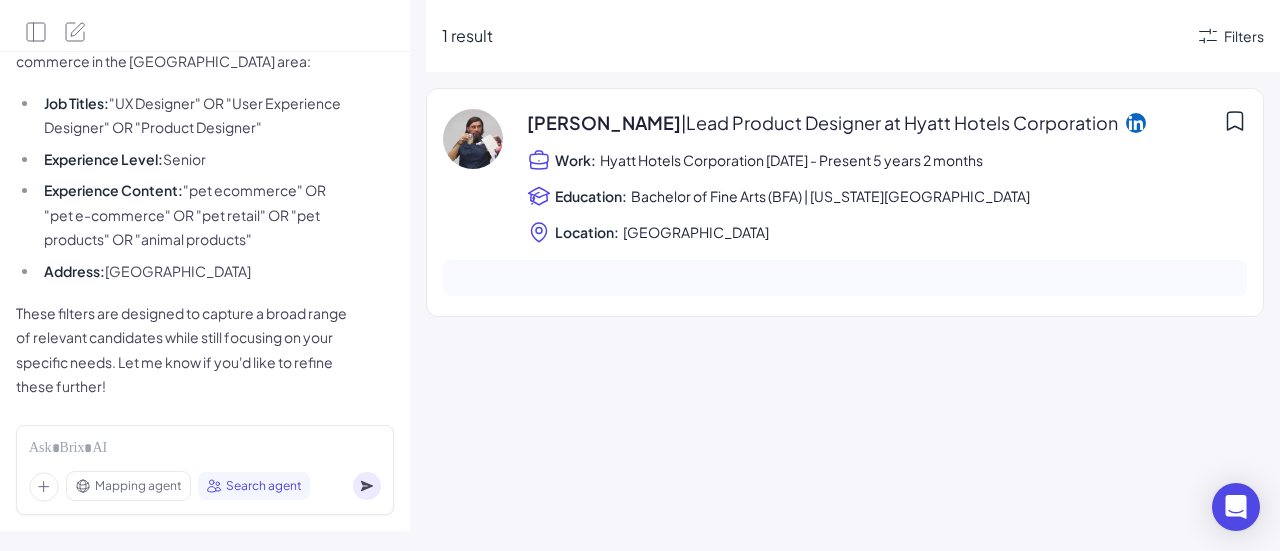 click 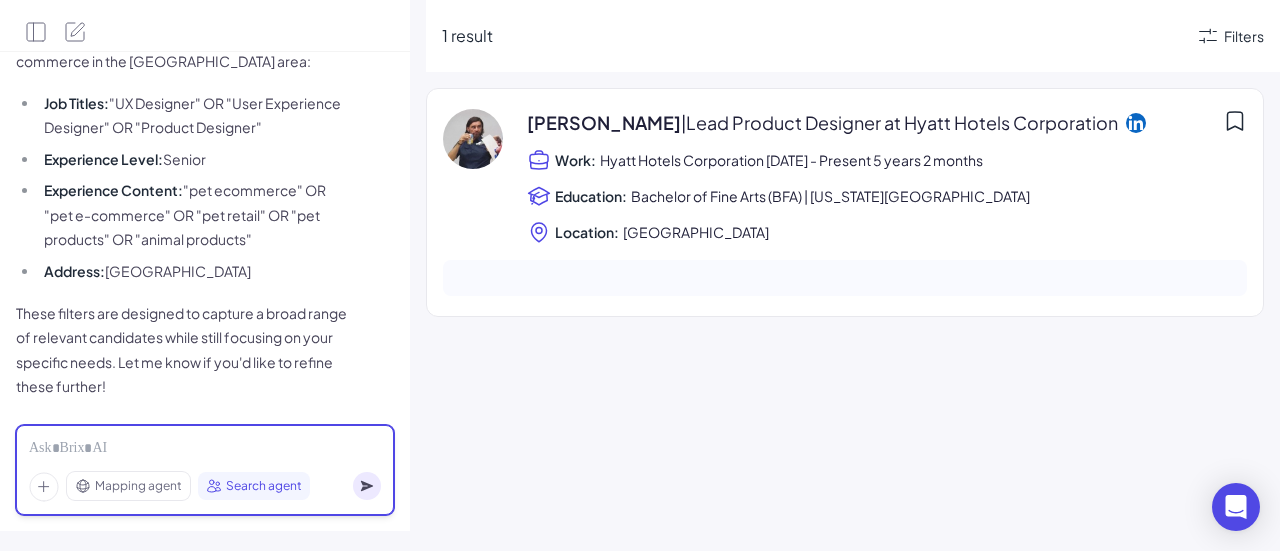 click at bounding box center (205, 449) 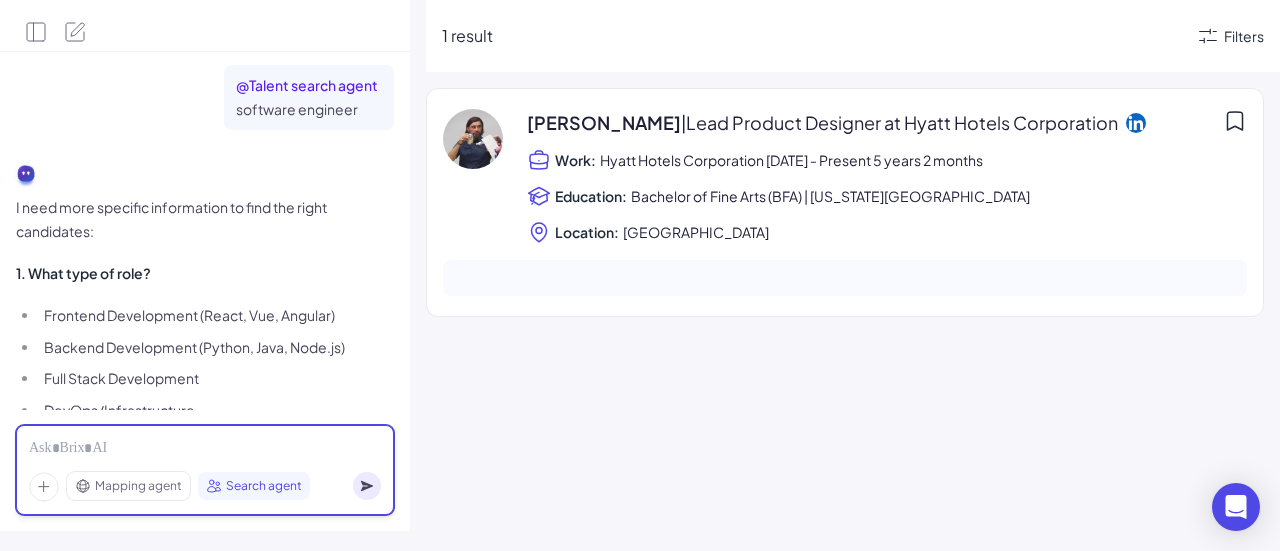 scroll, scrollTop: 630, scrollLeft: 0, axis: vertical 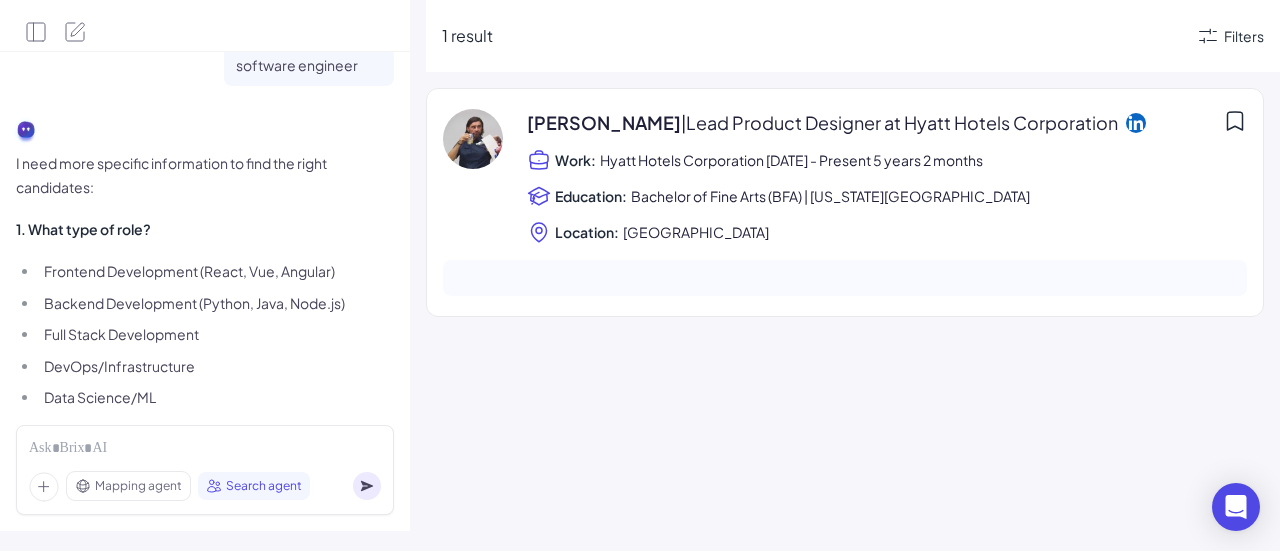 click on "senior [DEMOGRAPHIC_DATA] designer who worked on pet ecommerce before in the [GEOGRAPHIC_DATA] area I've set up the following filters to help you find a Senior UX Designer with experience in pet e-commerce in the [GEOGRAPHIC_DATA] area:
Job Titles:  "UX Designer" OR "User Experience Designer" OR "Product Designer"
Experience Level:  Senior
Experience Content:  "pet ecommerce" OR "pet e-commerce" OR "pet retail" OR "pet products" OR "animal products"
Address:  Tampa Area
These filters are designed to capture a broad range of relevant candidates while still focusing on your specific needs. Let me know if you'd like to refine these further! @ T alent search agent software engineer I need more specific information to find the right candidates:
1. What type of role?
Frontend Development (React, Vue, Angular)
Backend Development (Python, Java, Node.js)
Full Stack Development
DevOps/Infrastructure
Data Science/ML
2. Experience level?
Junior (0-2 years)
Mid-level (3-5 years)
Senior (5+ years)
3. Company type?" at bounding box center [205, 291] 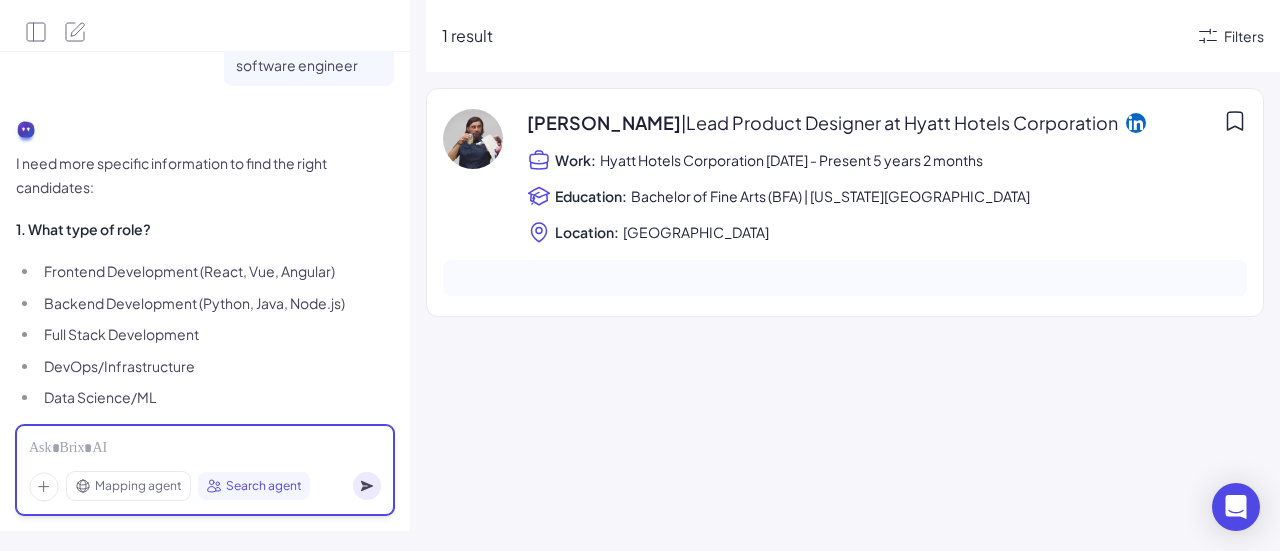click at bounding box center (205, 449) 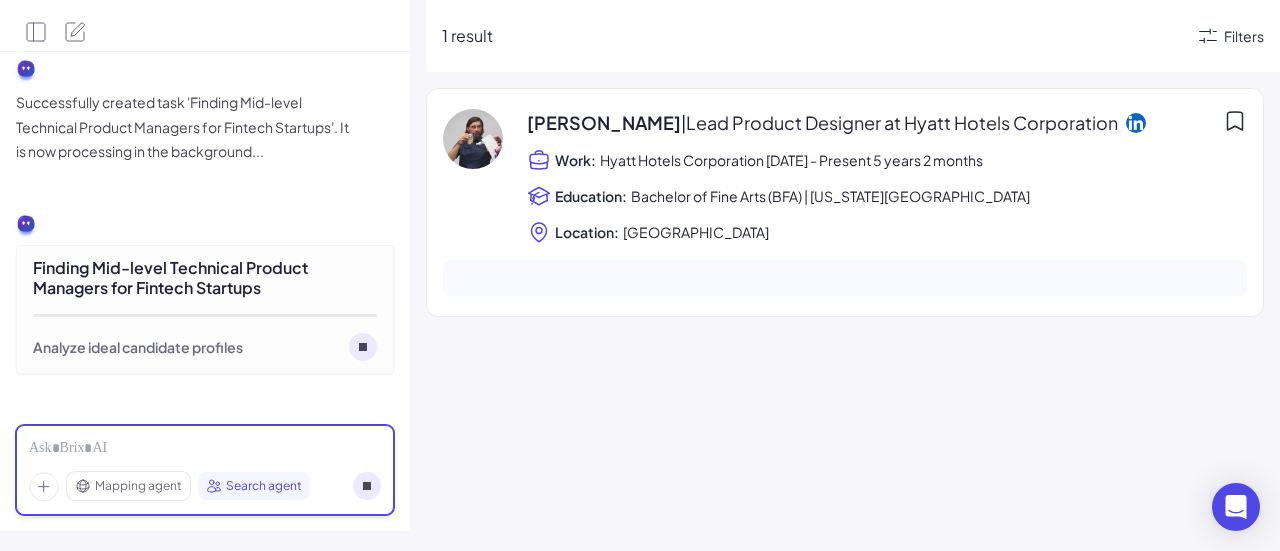 scroll, scrollTop: 5294, scrollLeft: 0, axis: vertical 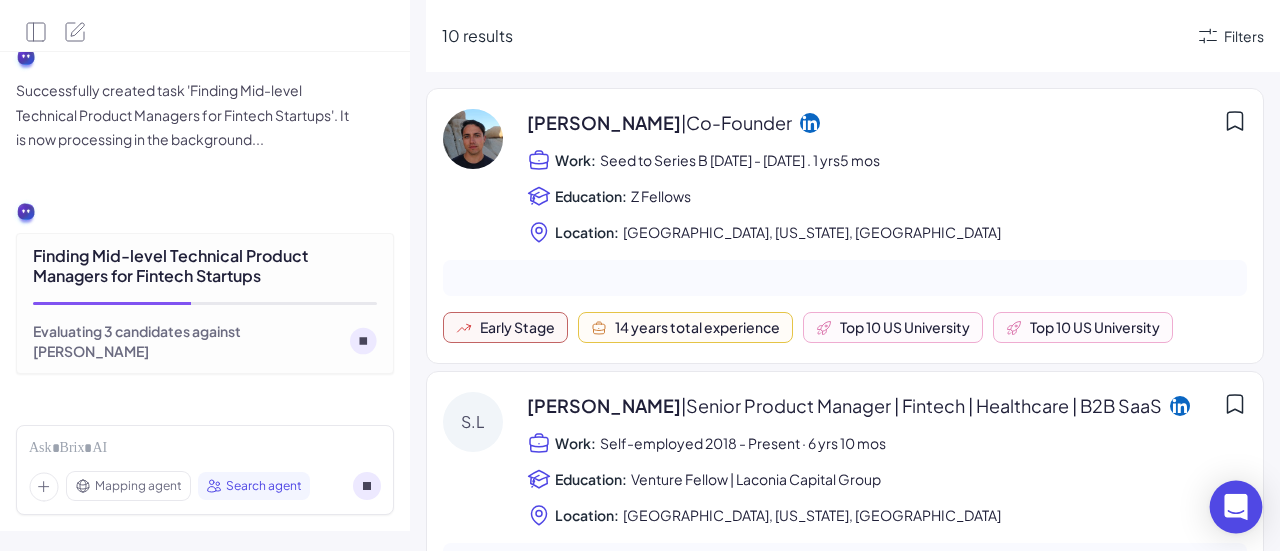 click on "senior [DEMOGRAPHIC_DATA] designer who worked on pet ecommerce before in the [GEOGRAPHIC_DATA] area I've set up the following filters to help you find a Senior UX Designer with experience in pet e-commerce in the [GEOGRAPHIC_DATA] area:
Job Titles:  "UX Designer" OR "User Experience Designer" OR "Product Designer"
Experience Level:  Senior
Experience Content:  "pet ecommerce" OR "pet e-commerce" OR "pet retail" OR "pet products" OR "animal products"
Address:  Tampa Area
These filters are designed to capture a broad range of relevant candidates while still focusing on your specific needs. Let me know if you'd like to refine these further! @ T alent search agent software engineer I need more specific information to find the right candidates:
1. What type of role?
Frontend Development (React, Vue, Angular)
Backend Development (Python, Java, Node.js)
Full Stack Development
DevOps/Infrastructure
Data Science/ML
2. Experience level?
Junior (0-2 years)
Mid-level (3-5 years)
Senior (5+ years)" at bounding box center (640, 275) 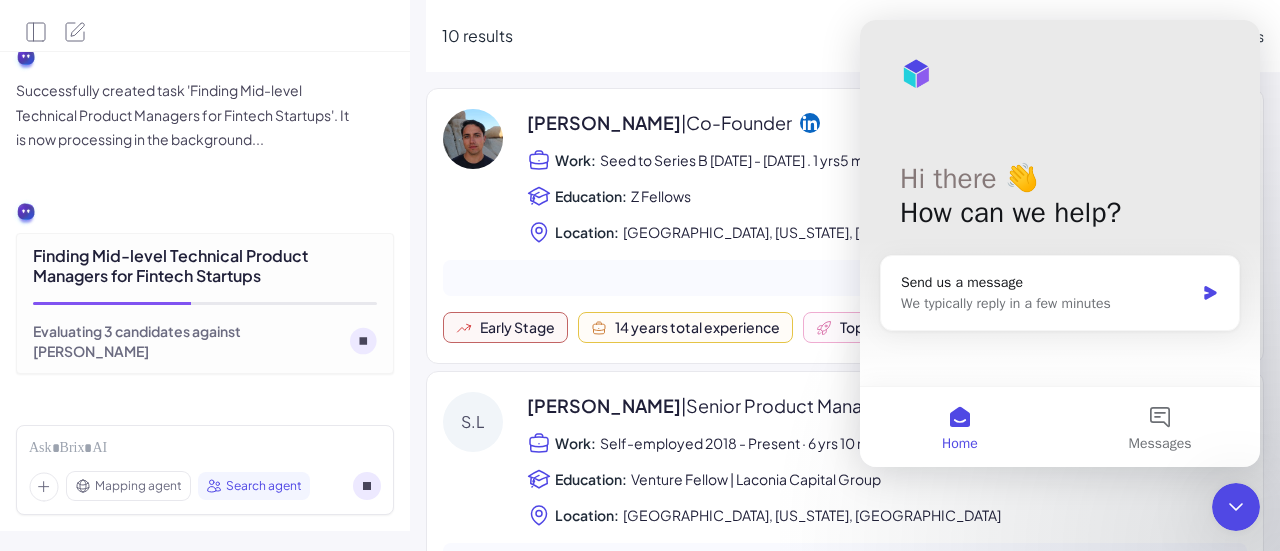 scroll, scrollTop: 0, scrollLeft: 0, axis: both 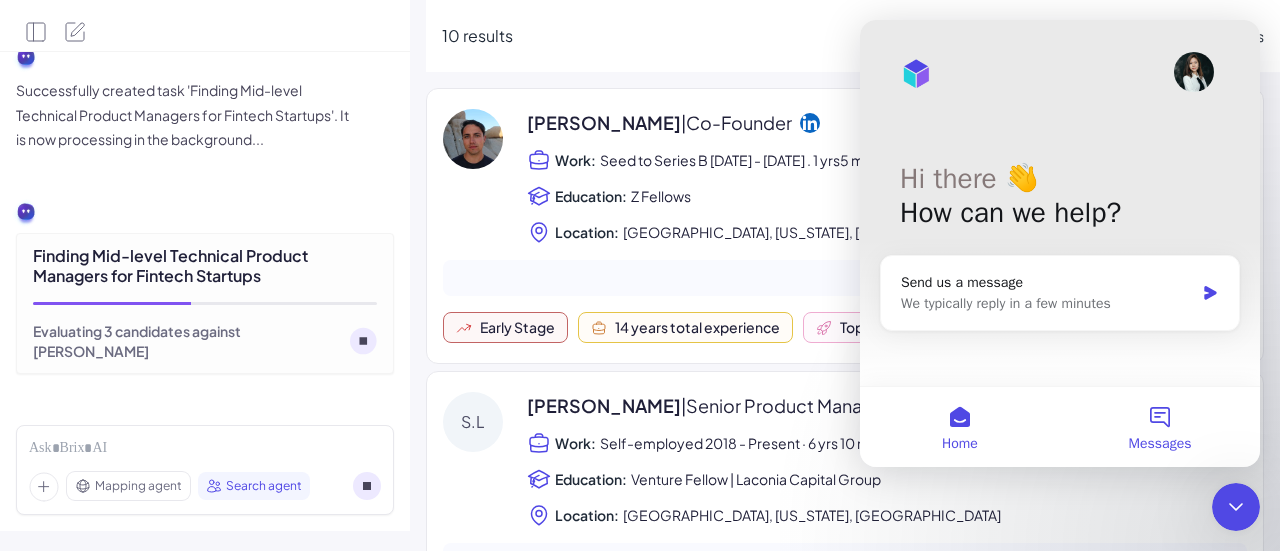 click on "Messages" at bounding box center (1160, 427) 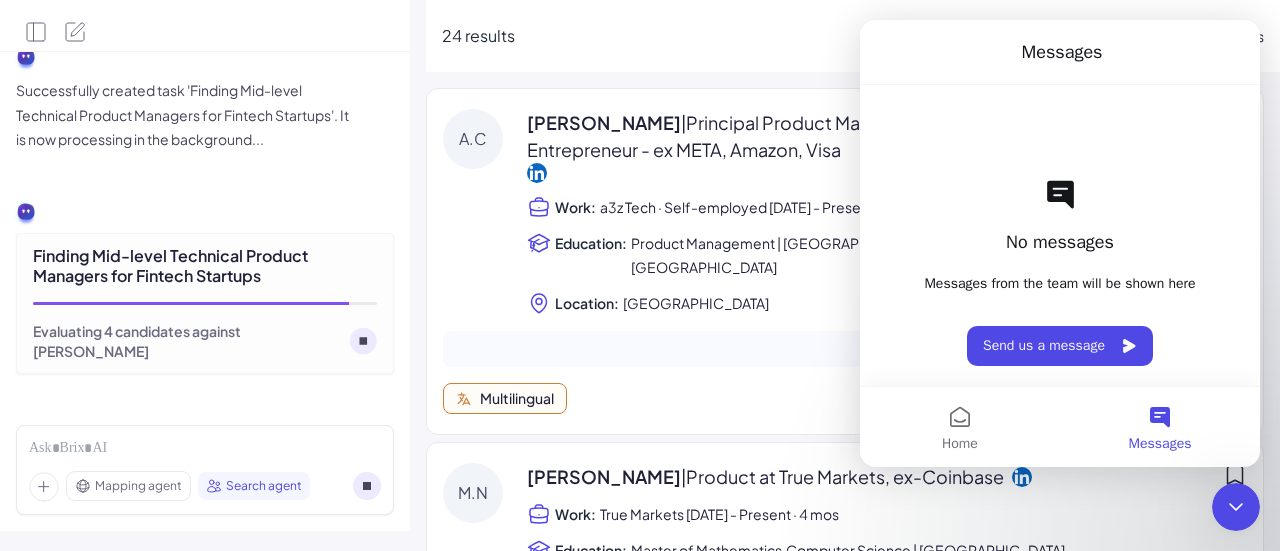 click on "24   results   Filters" at bounding box center (853, 36) 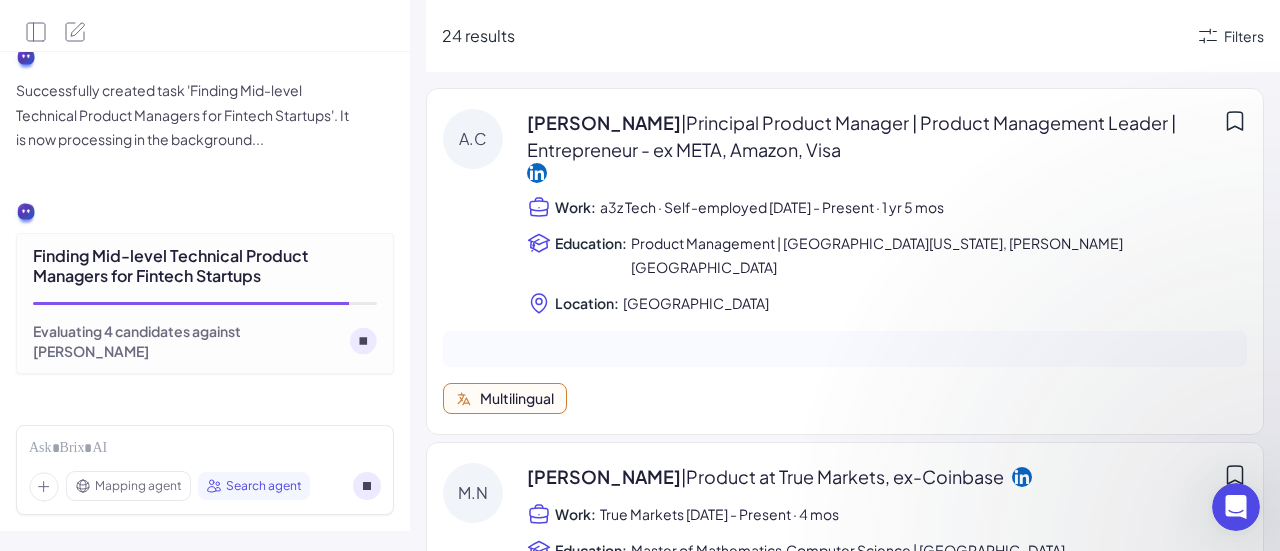 scroll, scrollTop: 0, scrollLeft: 0, axis: both 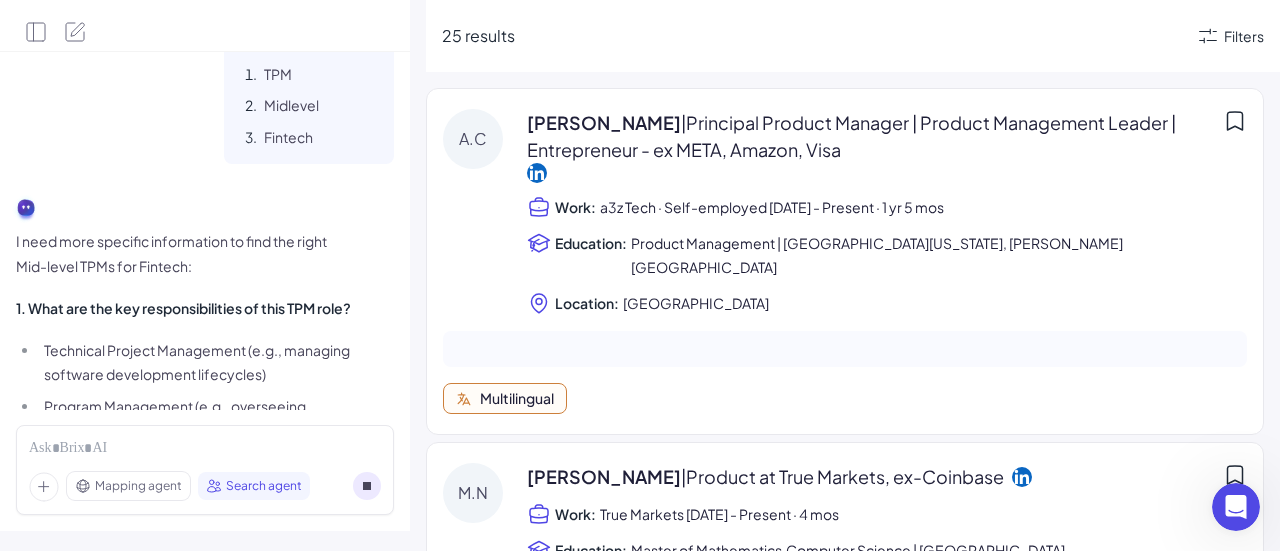 click 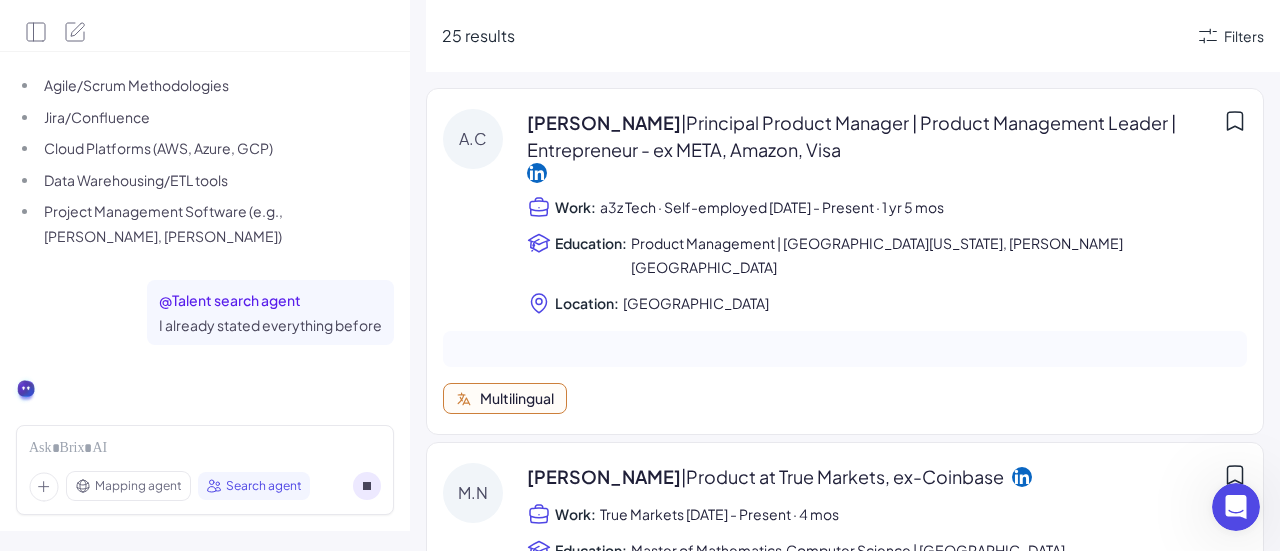 scroll, scrollTop: 5294, scrollLeft: 0, axis: vertical 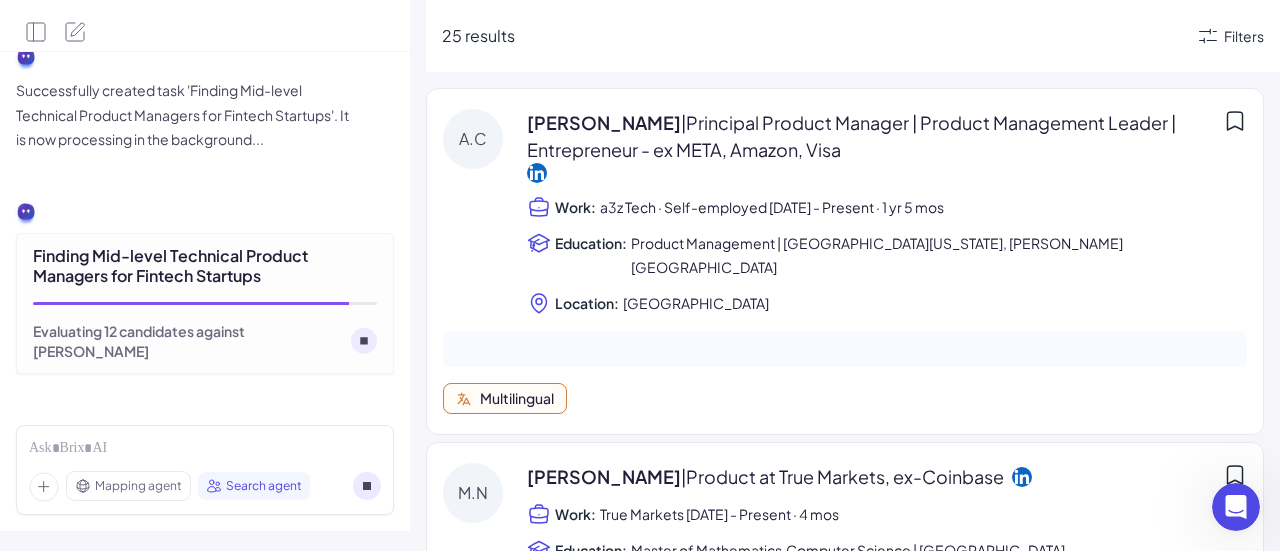 click 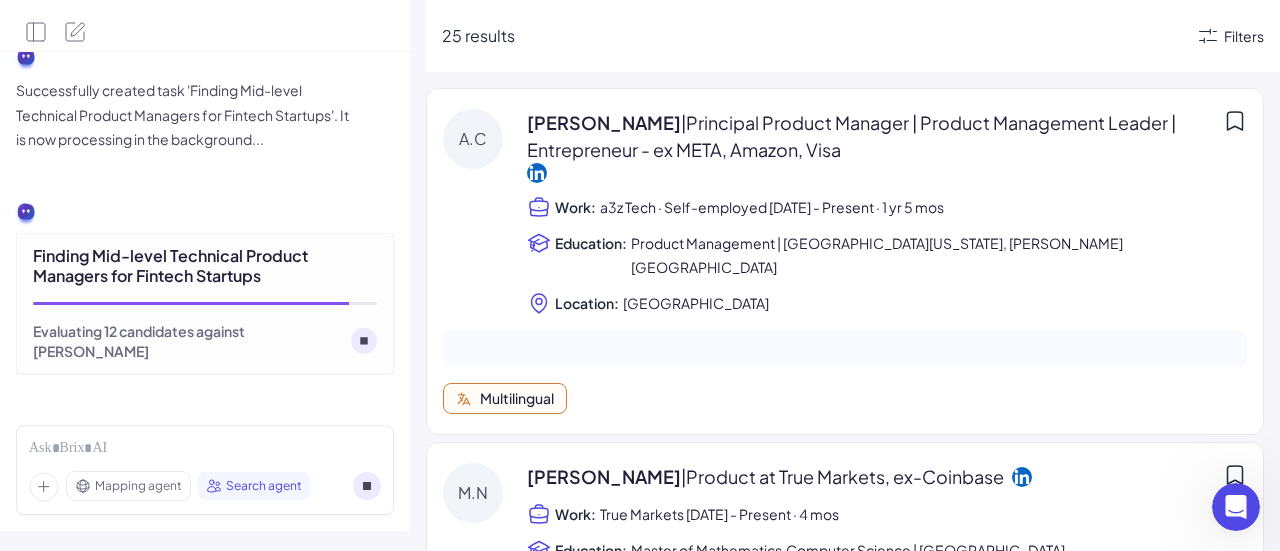 click on "Filters" at bounding box center (1244, 36) 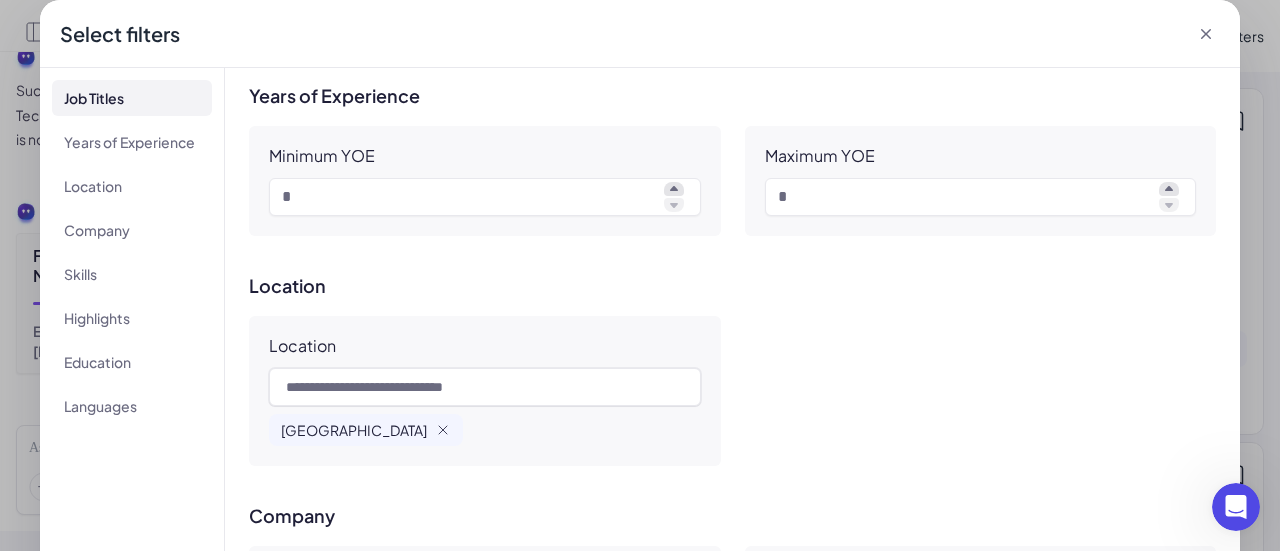 scroll, scrollTop: 300, scrollLeft: 0, axis: vertical 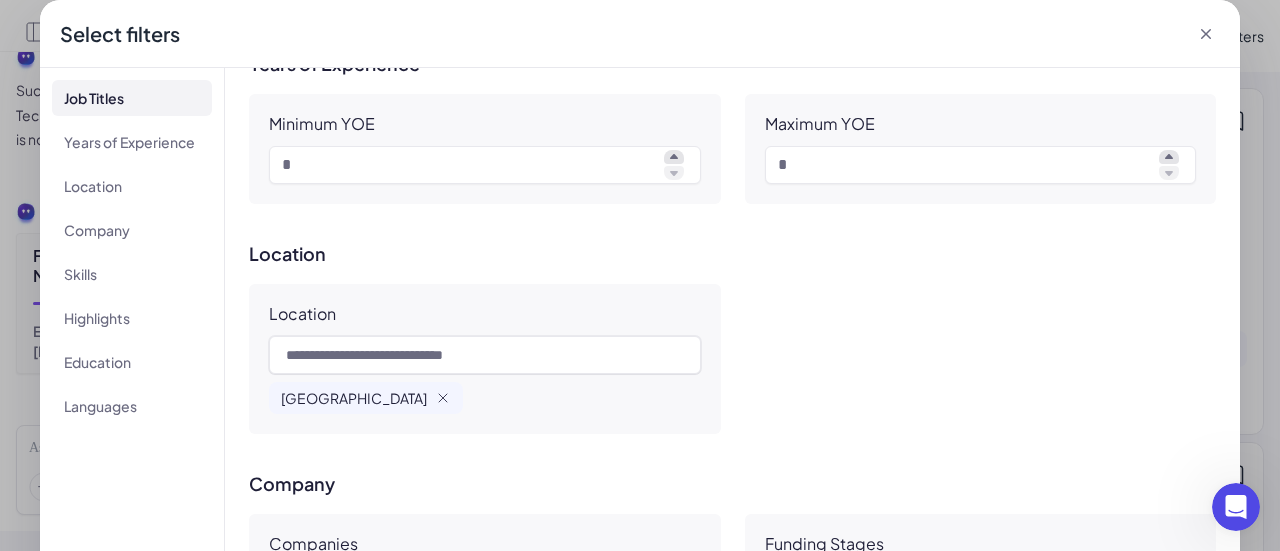click 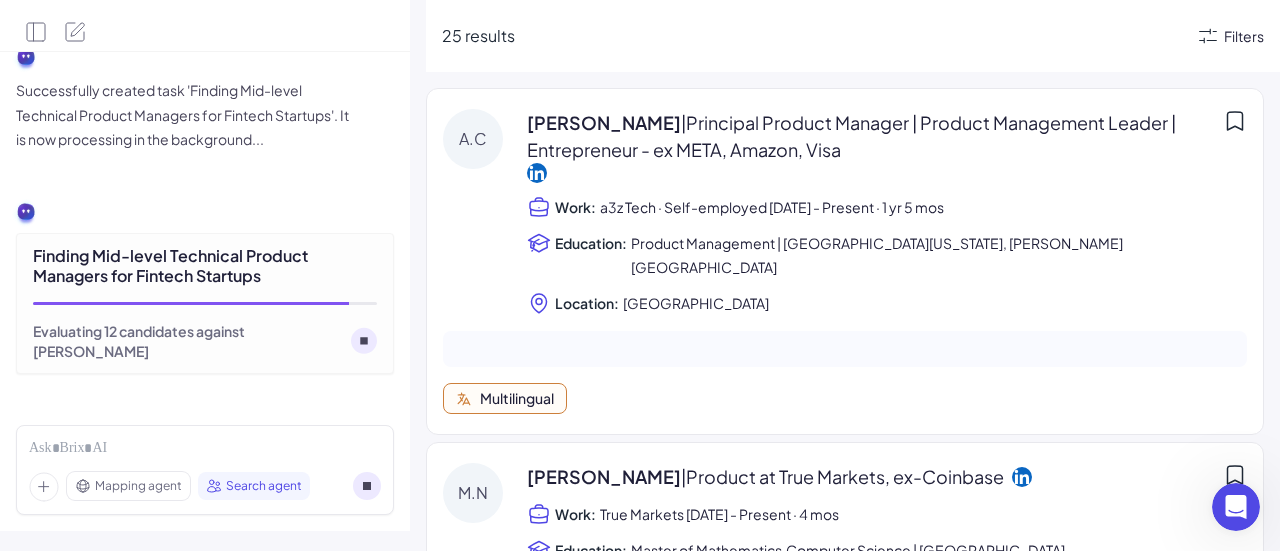 click on "Filters" at bounding box center [1244, 36] 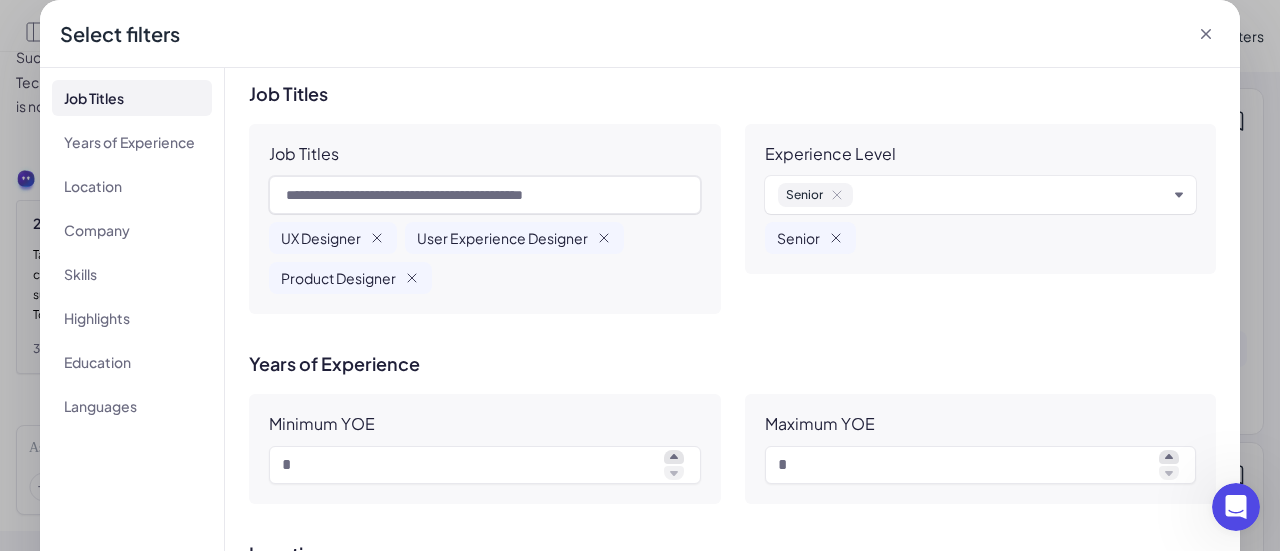 scroll, scrollTop: 5339, scrollLeft: 0, axis: vertical 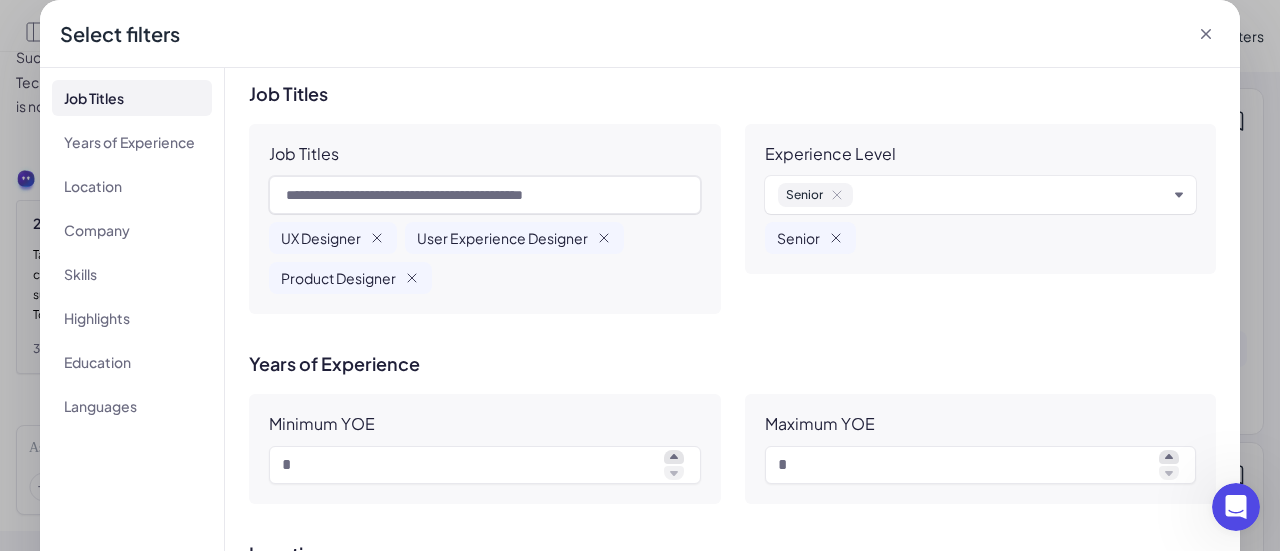 click on "Select filters" at bounding box center (640, 34) 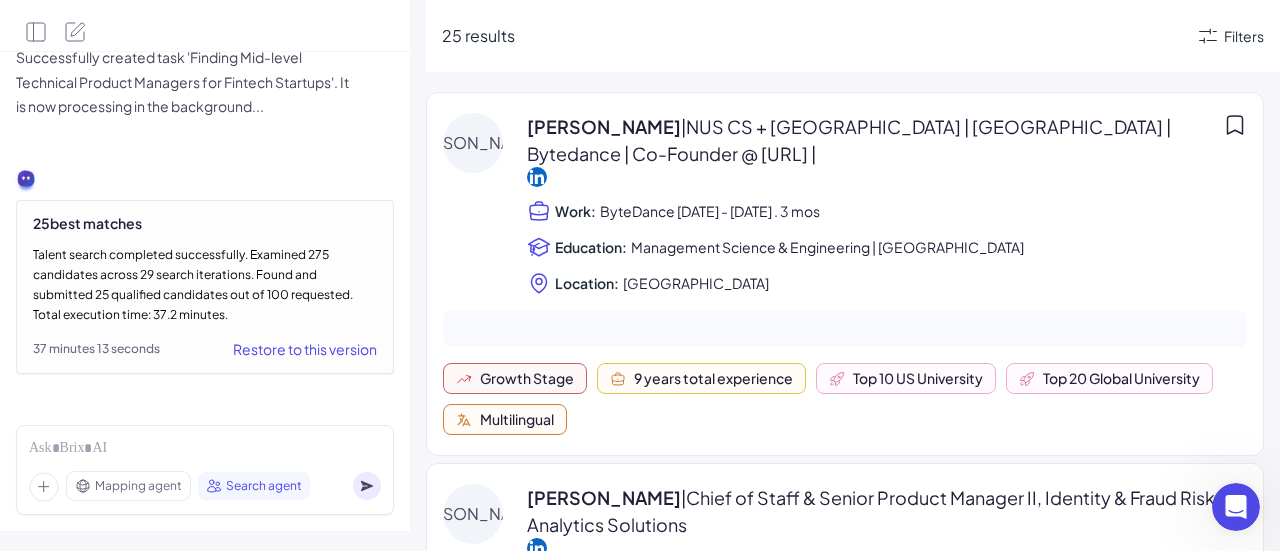 scroll, scrollTop: 5400, scrollLeft: 0, axis: vertical 